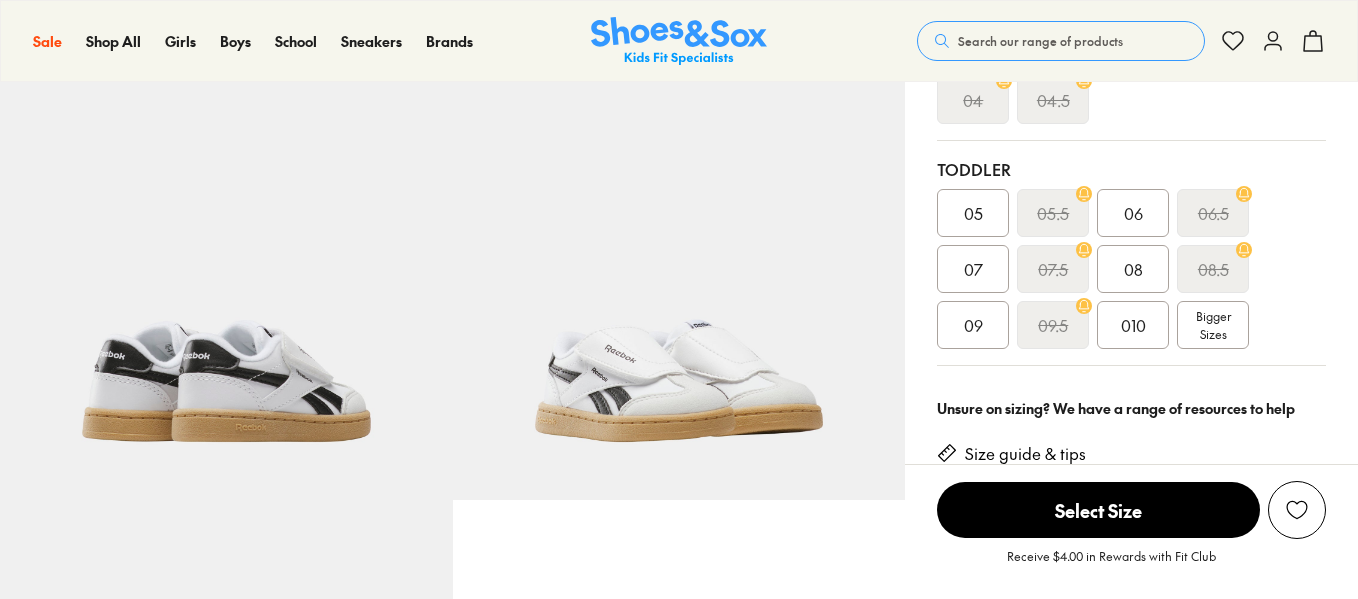 scroll, scrollTop: 955, scrollLeft: 0, axis: vertical 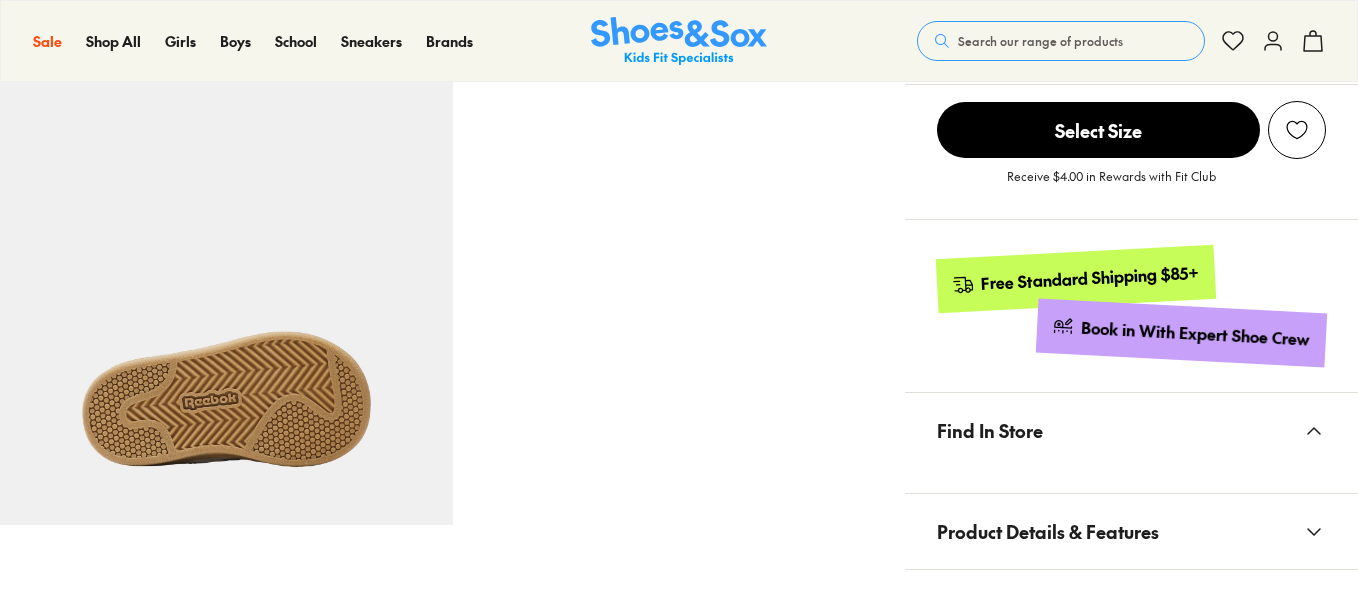 select on "*" 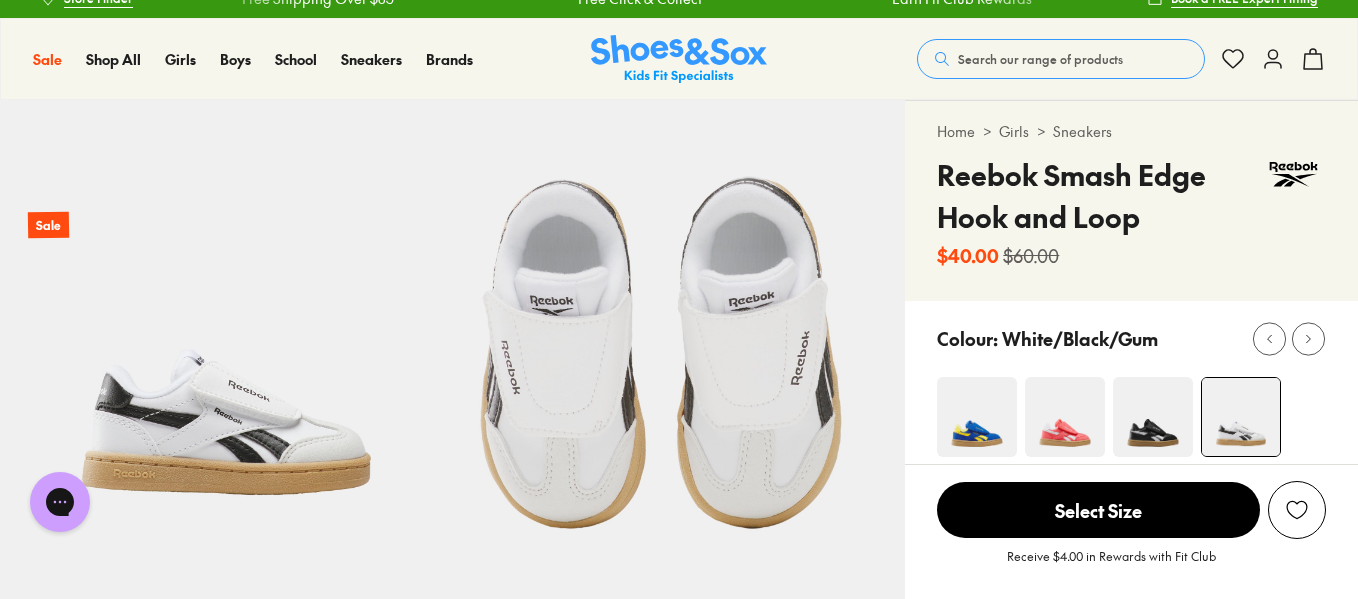 scroll, scrollTop: 0, scrollLeft: 0, axis: both 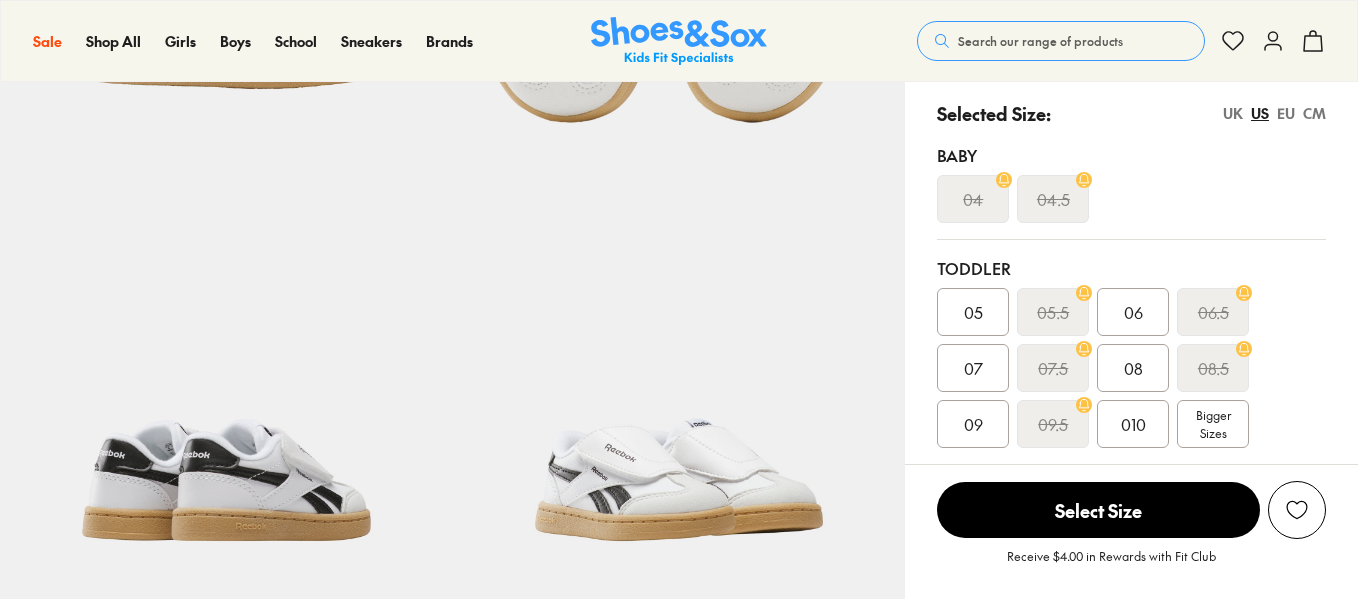 select on "*" 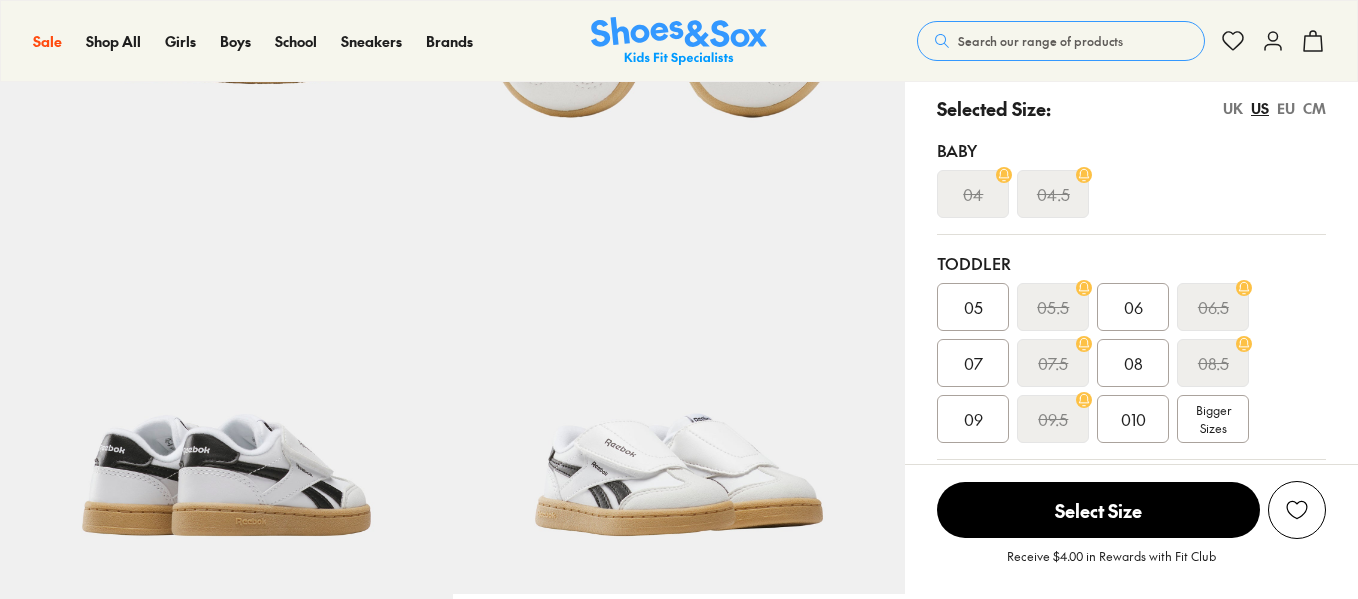 scroll, scrollTop: 0, scrollLeft: 0, axis: both 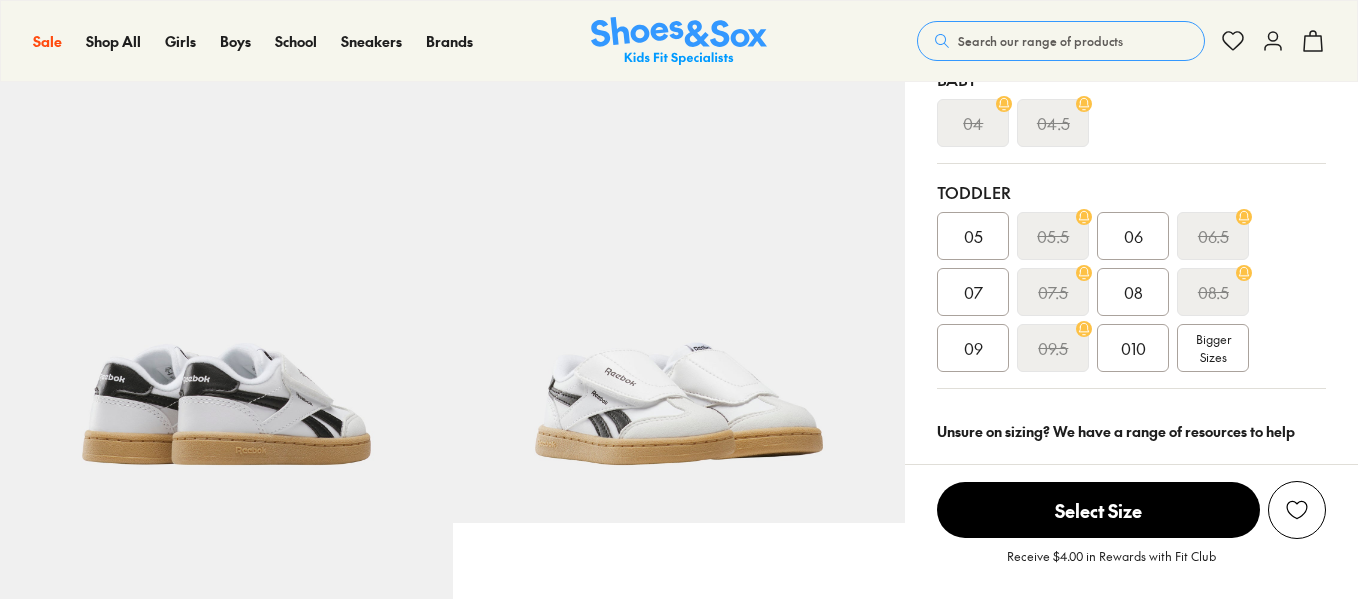click on "05" at bounding box center [973, 236] 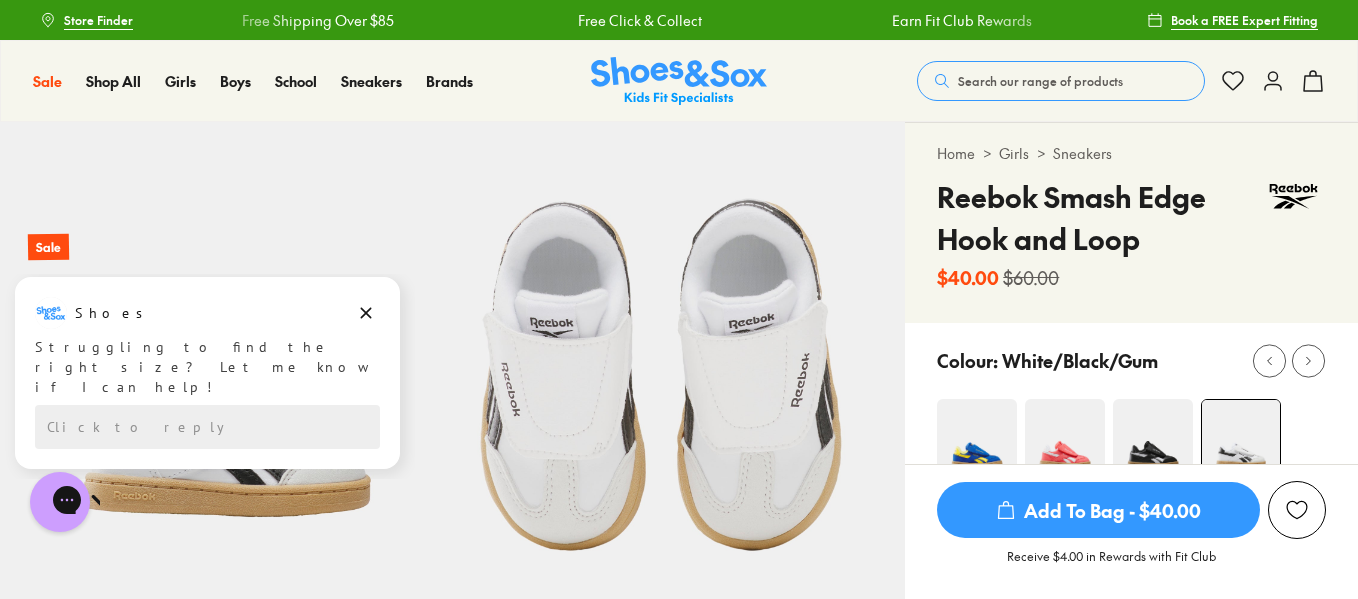 scroll, scrollTop: 218, scrollLeft: 0, axis: vertical 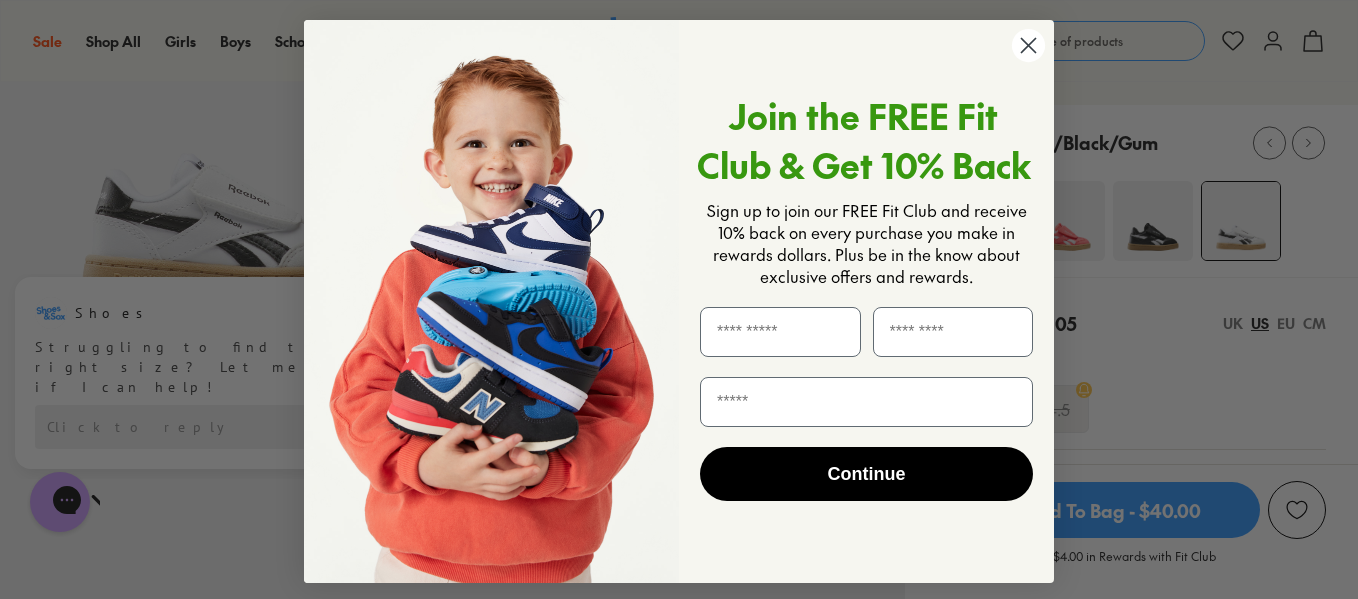 click at bounding box center [491, 301] 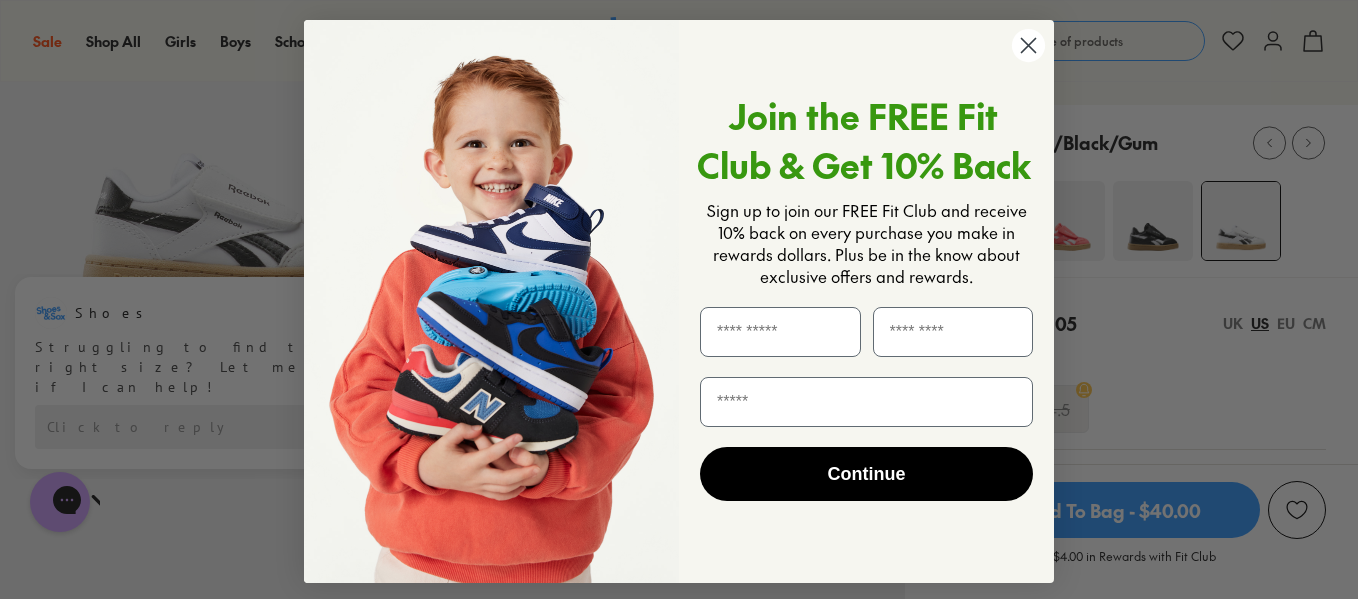click 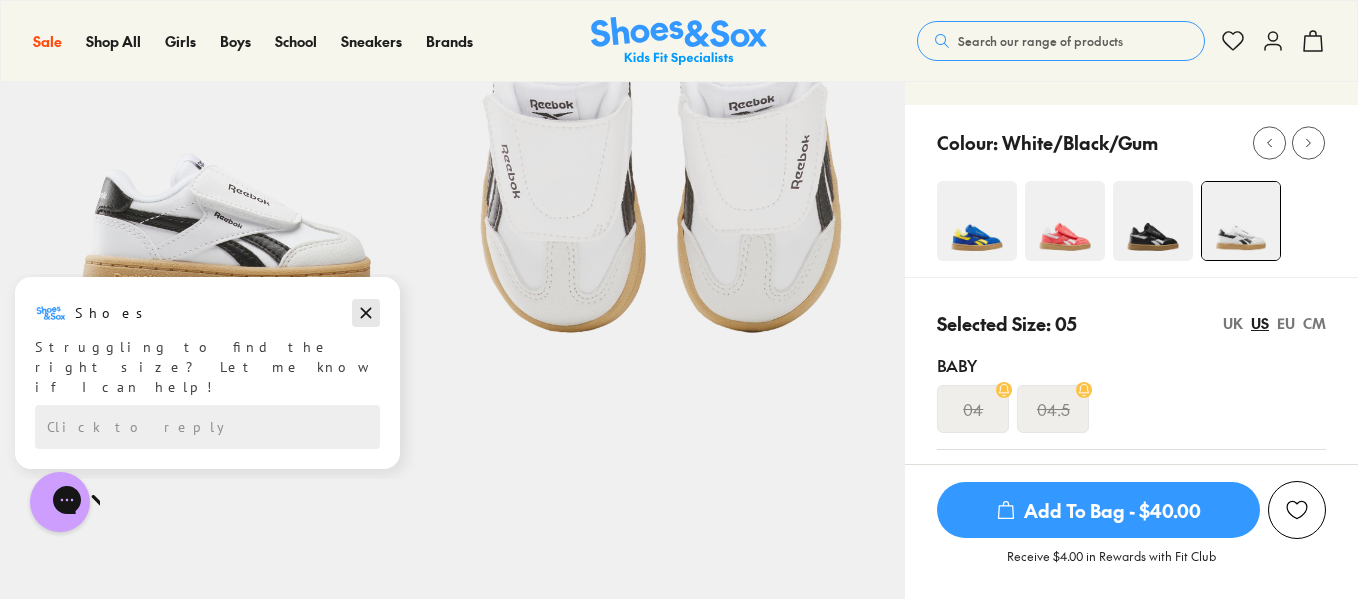 click 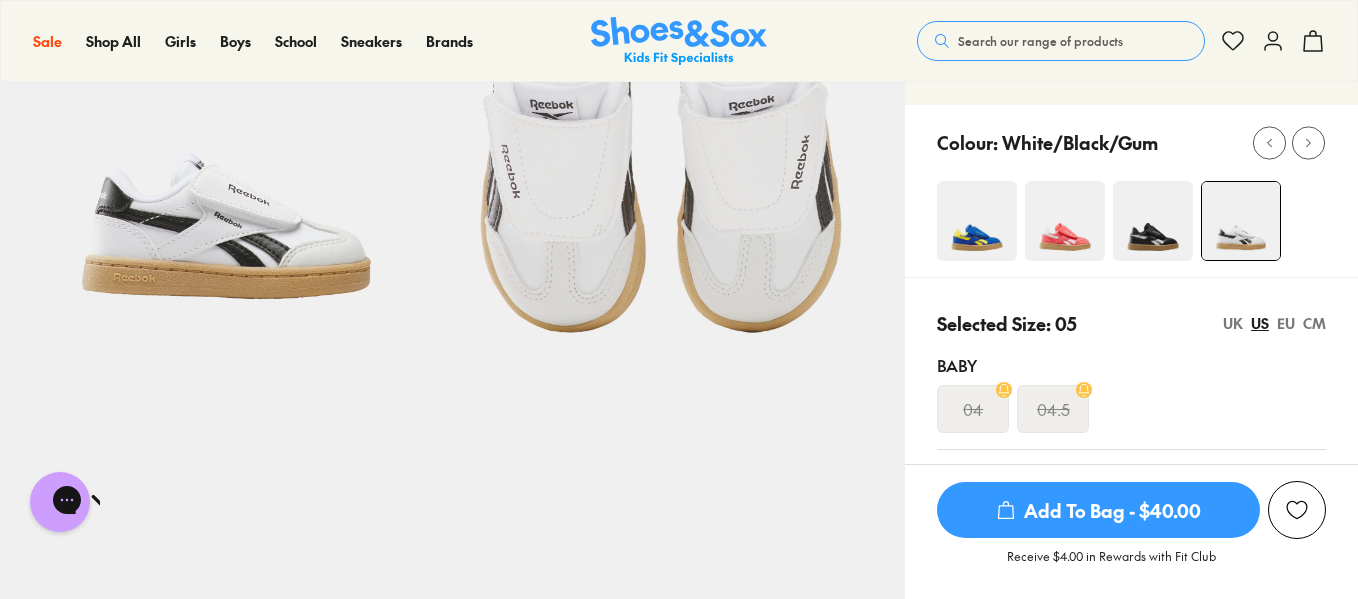 scroll, scrollTop: 0, scrollLeft: 0, axis: both 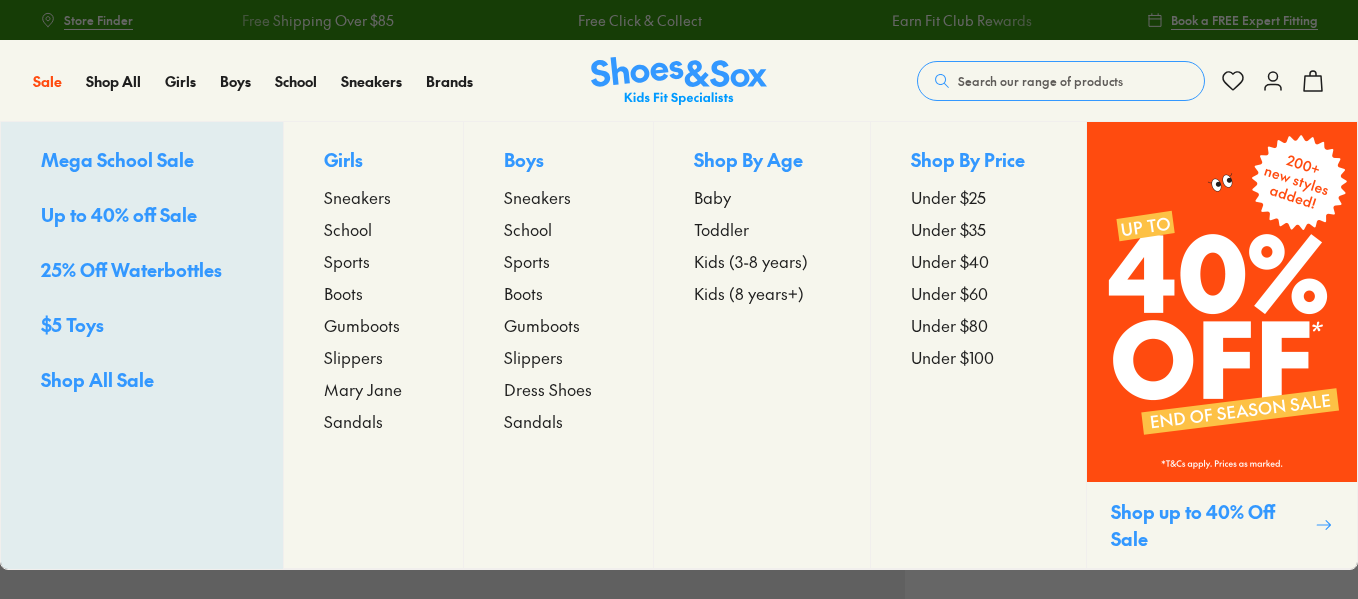 click on "Up to 40% off Sale" at bounding box center (119, 214) 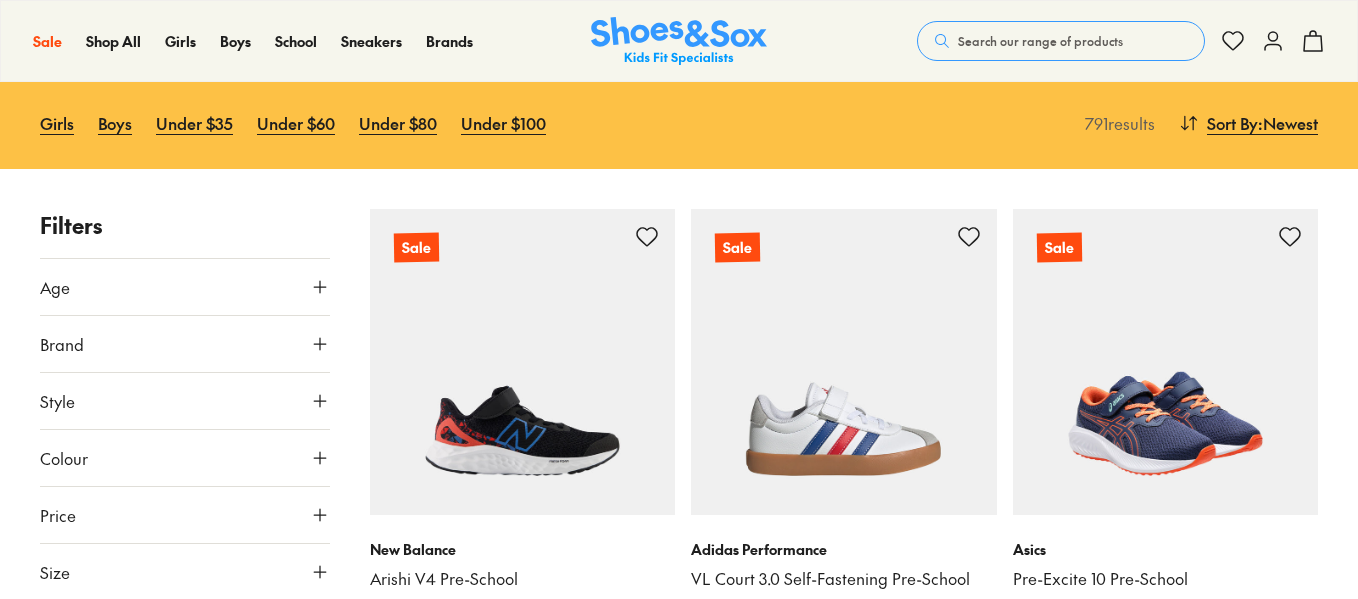 scroll, scrollTop: 279, scrollLeft: 0, axis: vertical 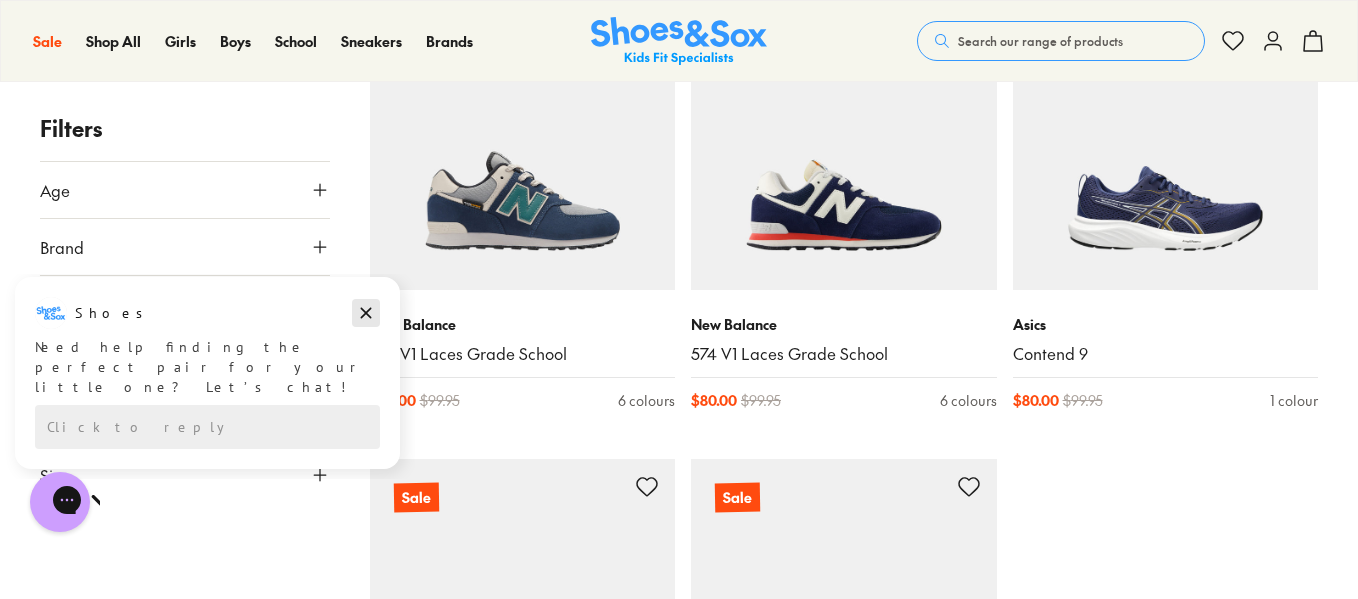 click 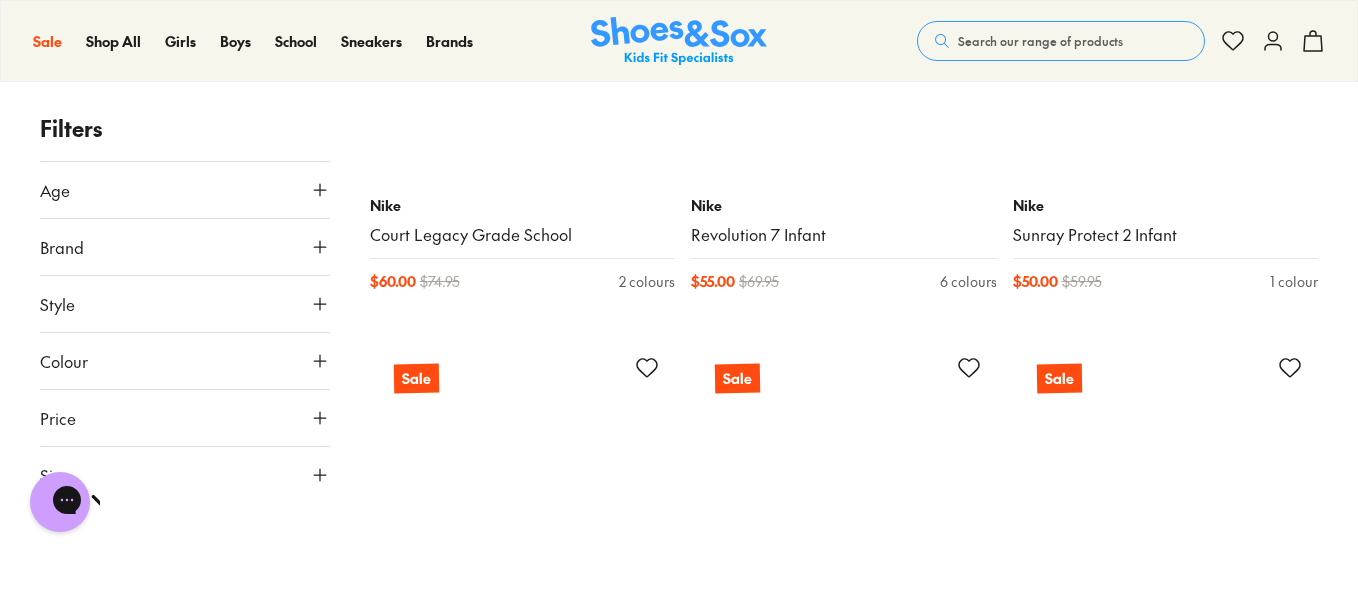 scroll, scrollTop: 9079, scrollLeft: 0, axis: vertical 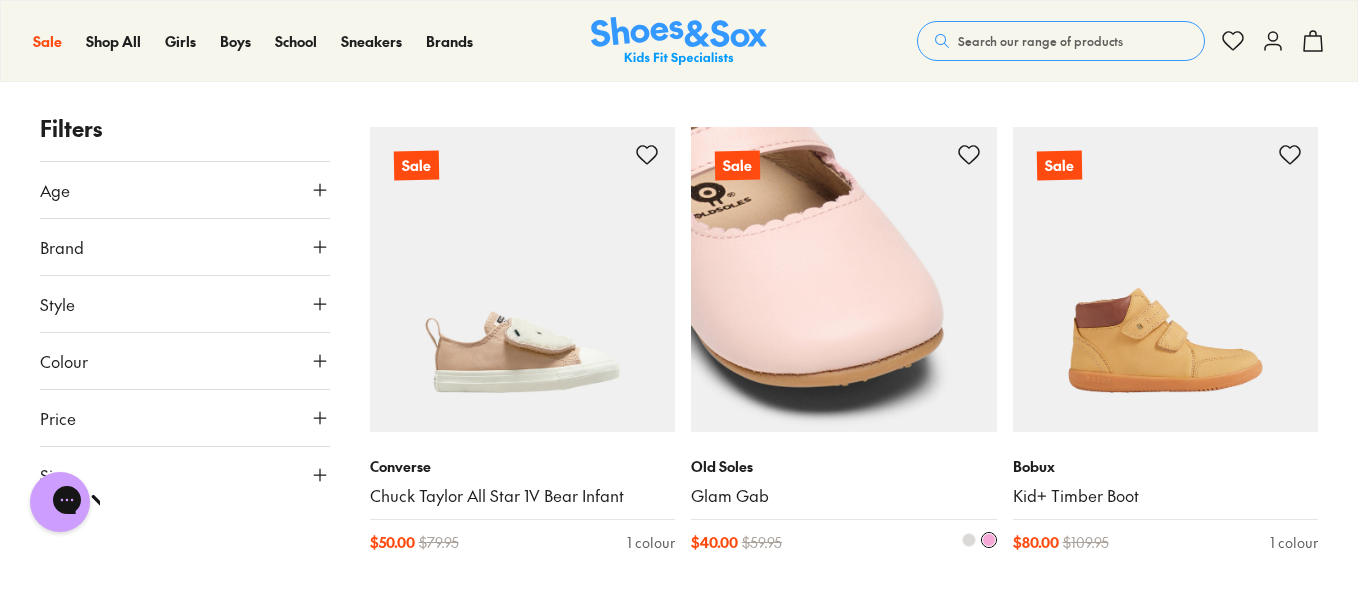 click at bounding box center [844, 280] 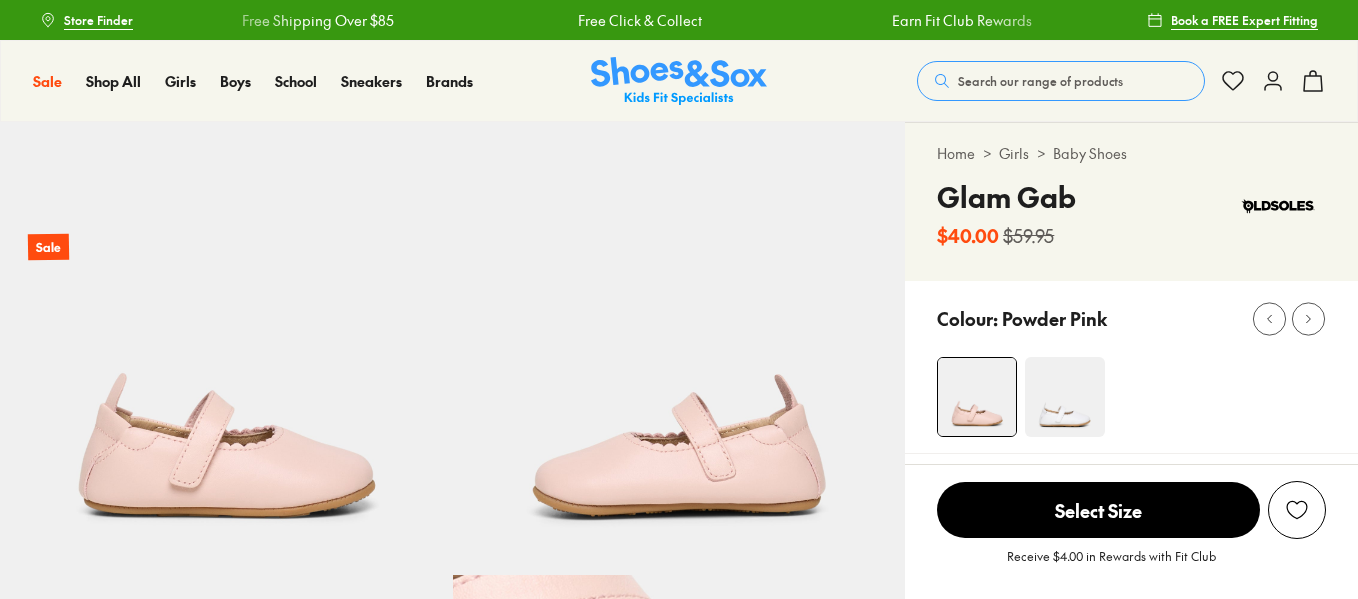 scroll, scrollTop: 0, scrollLeft: 0, axis: both 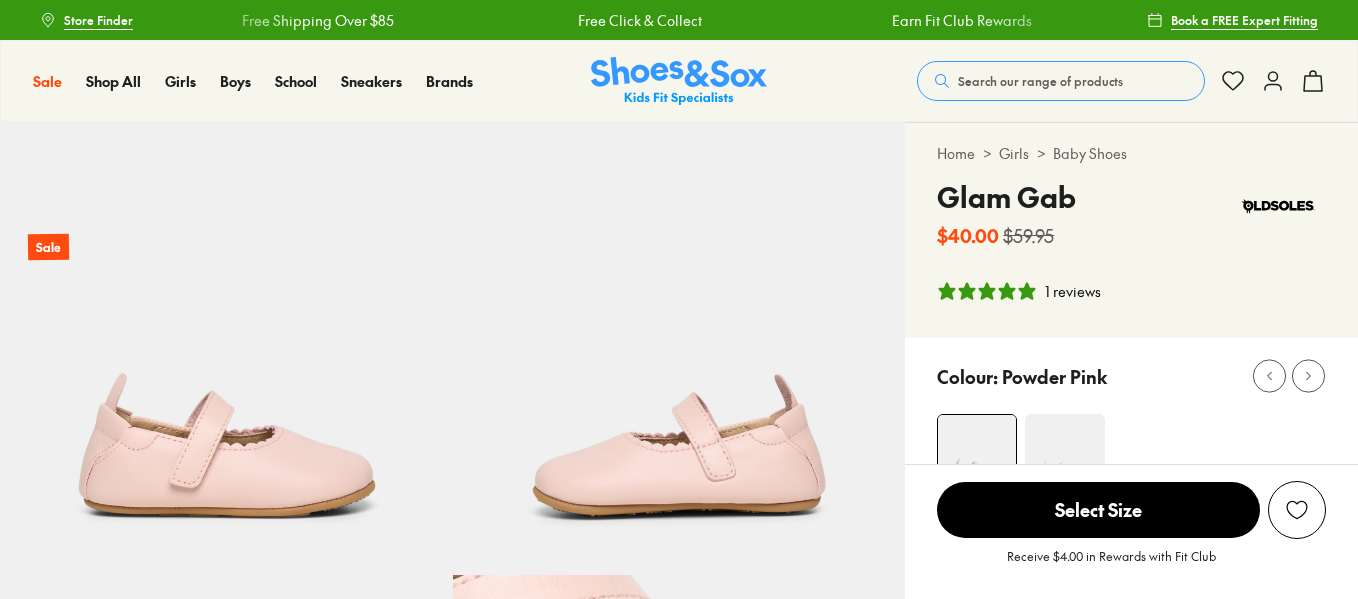 select on "*" 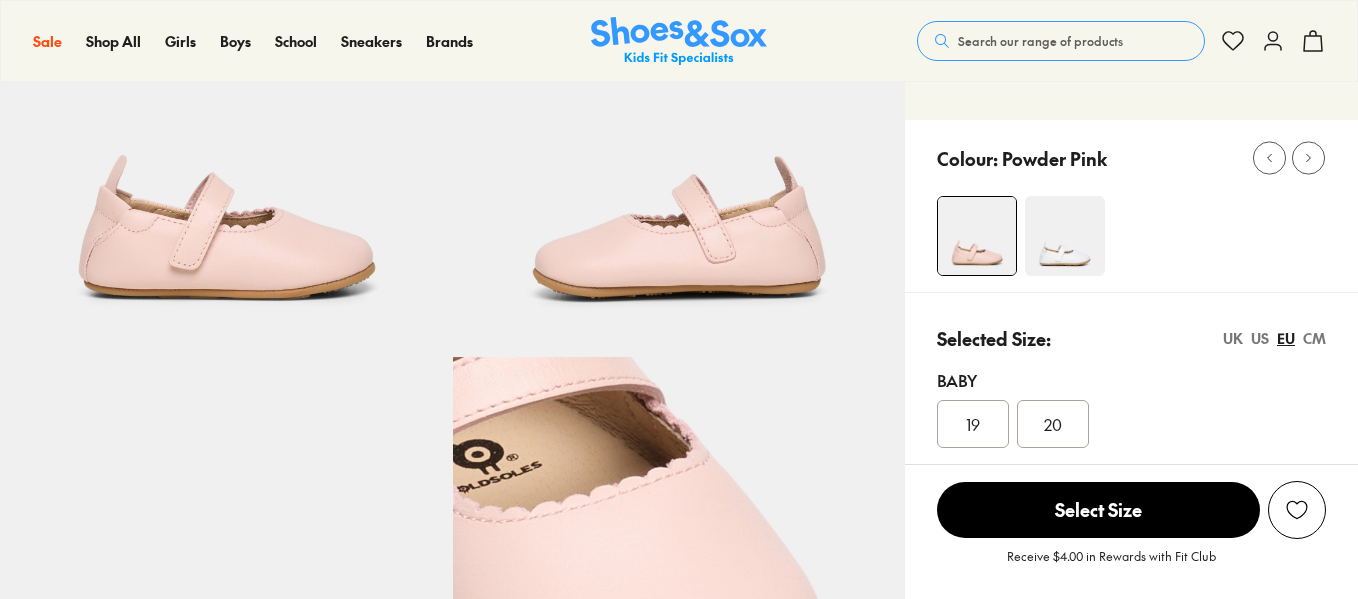 click at bounding box center [1065, 236] 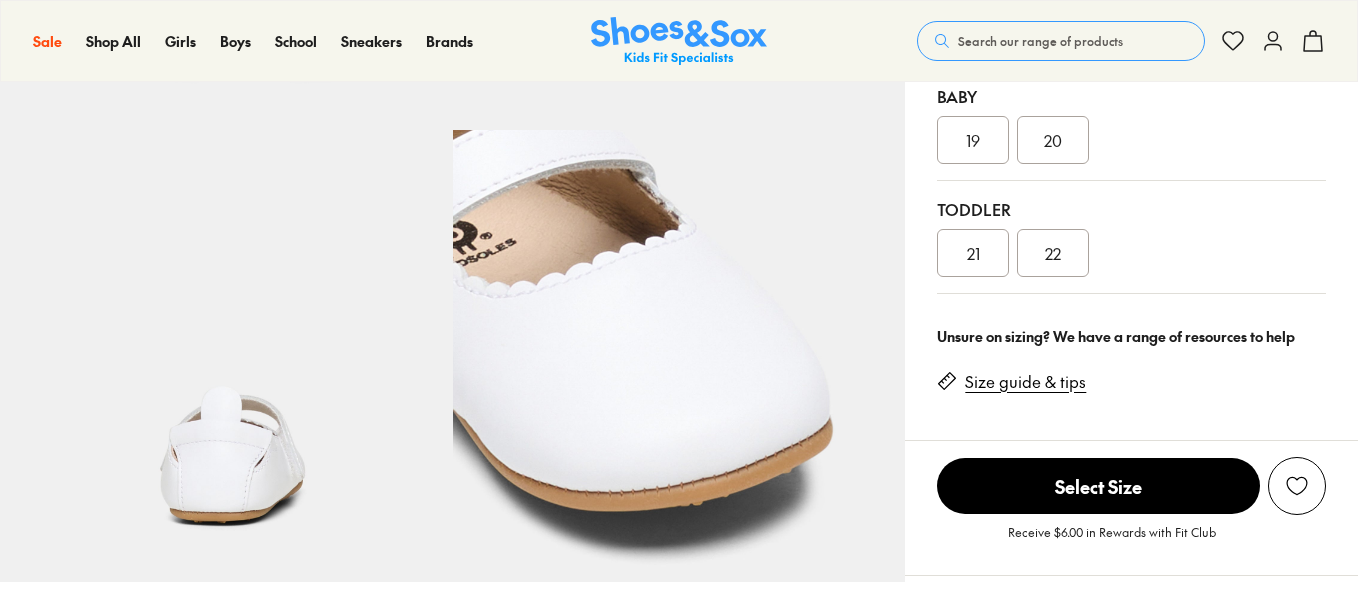 scroll, scrollTop: 385, scrollLeft: 0, axis: vertical 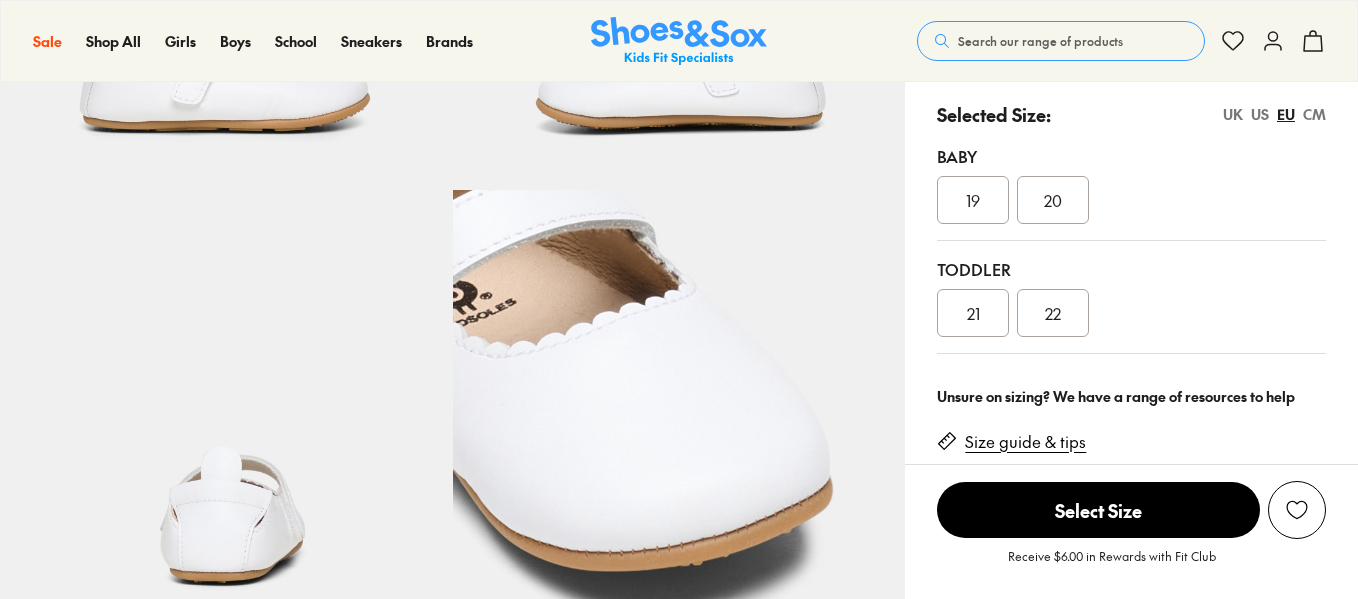 select on "*" 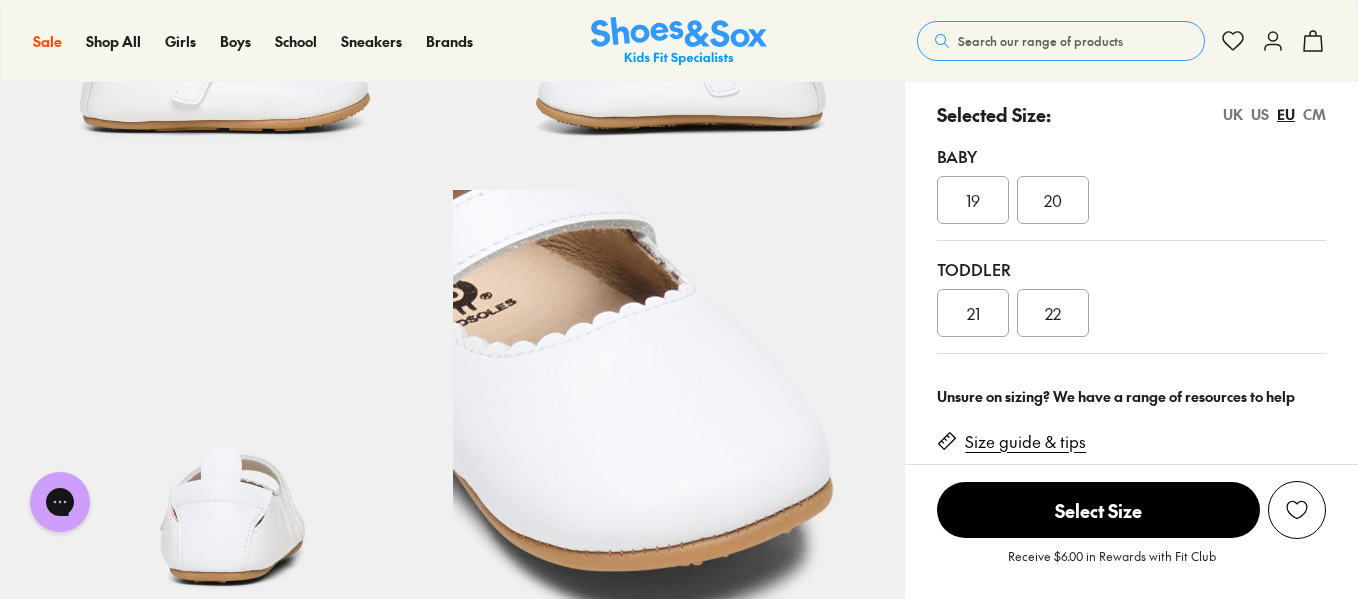 scroll, scrollTop: 0, scrollLeft: 0, axis: both 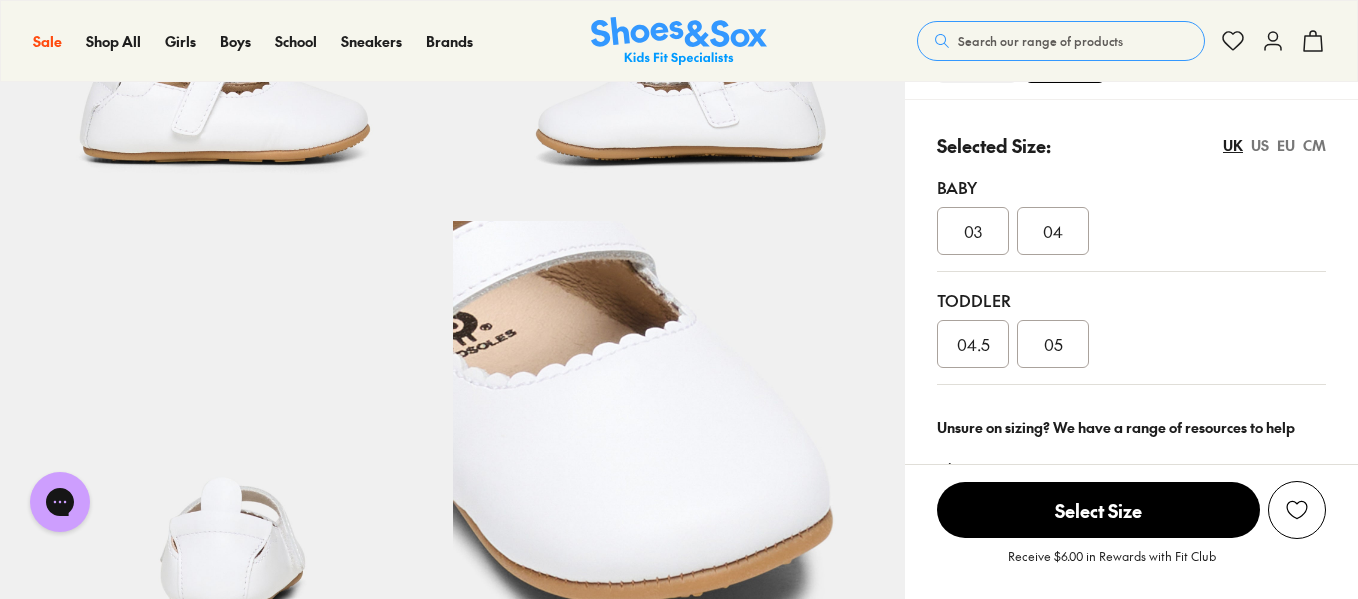 click on "US" at bounding box center (1260, 145) 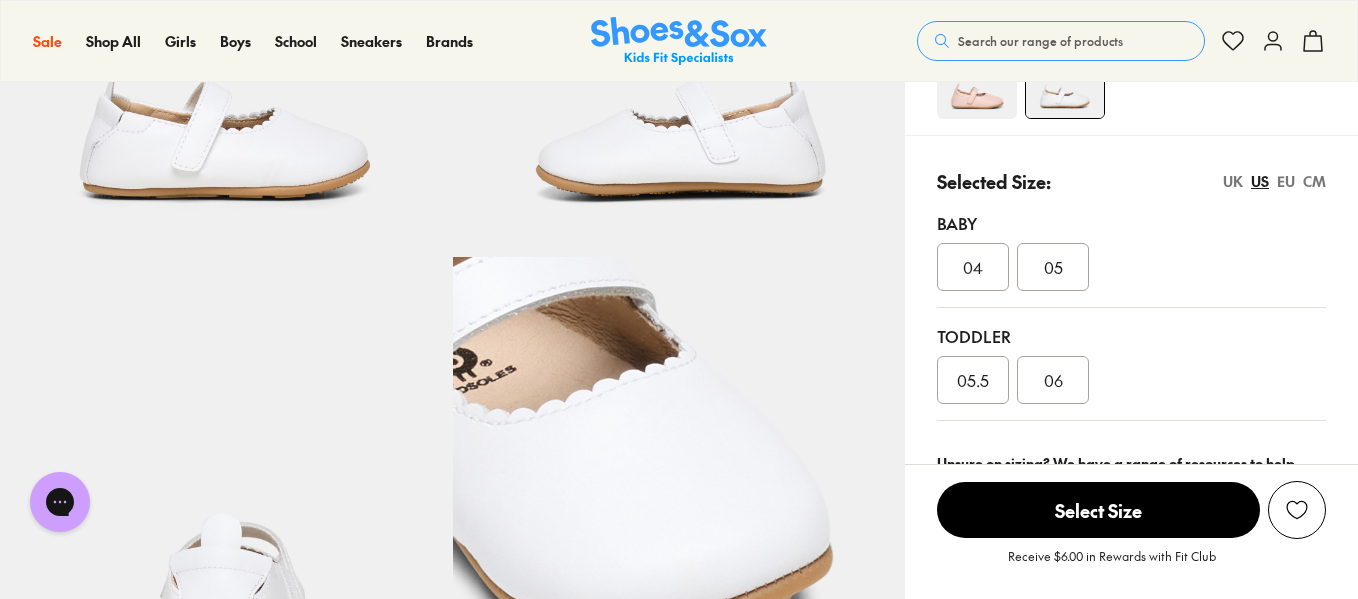 scroll, scrollTop: 313, scrollLeft: 0, axis: vertical 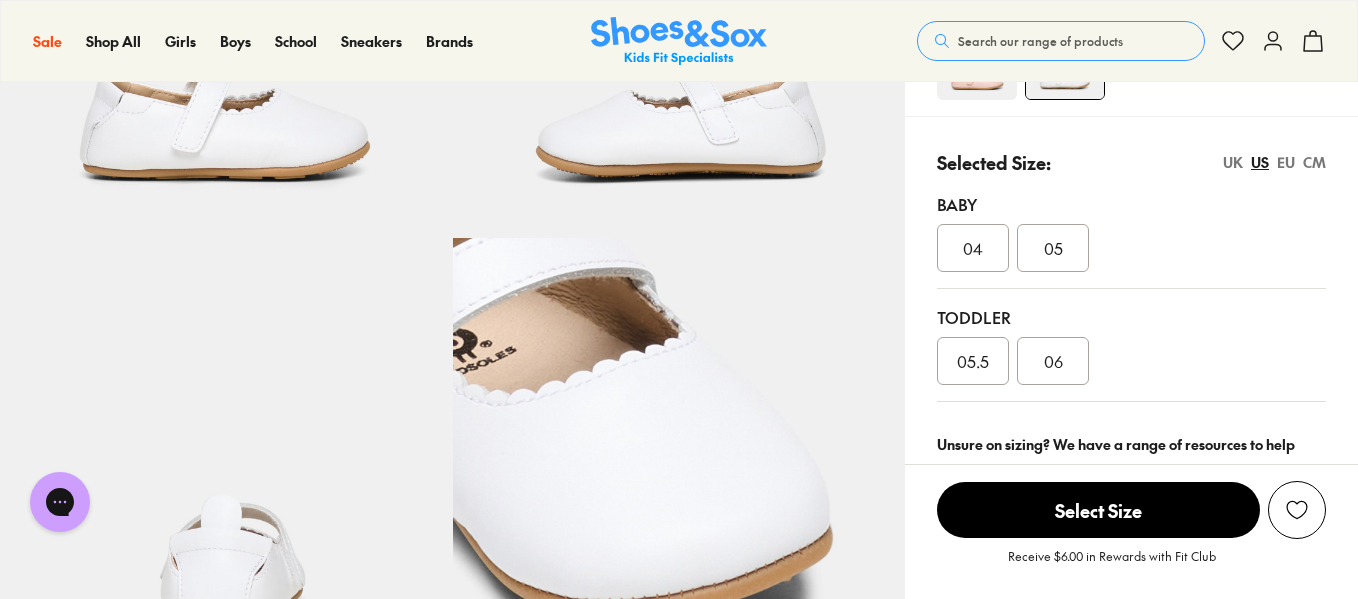 click on "06" at bounding box center [1053, 361] 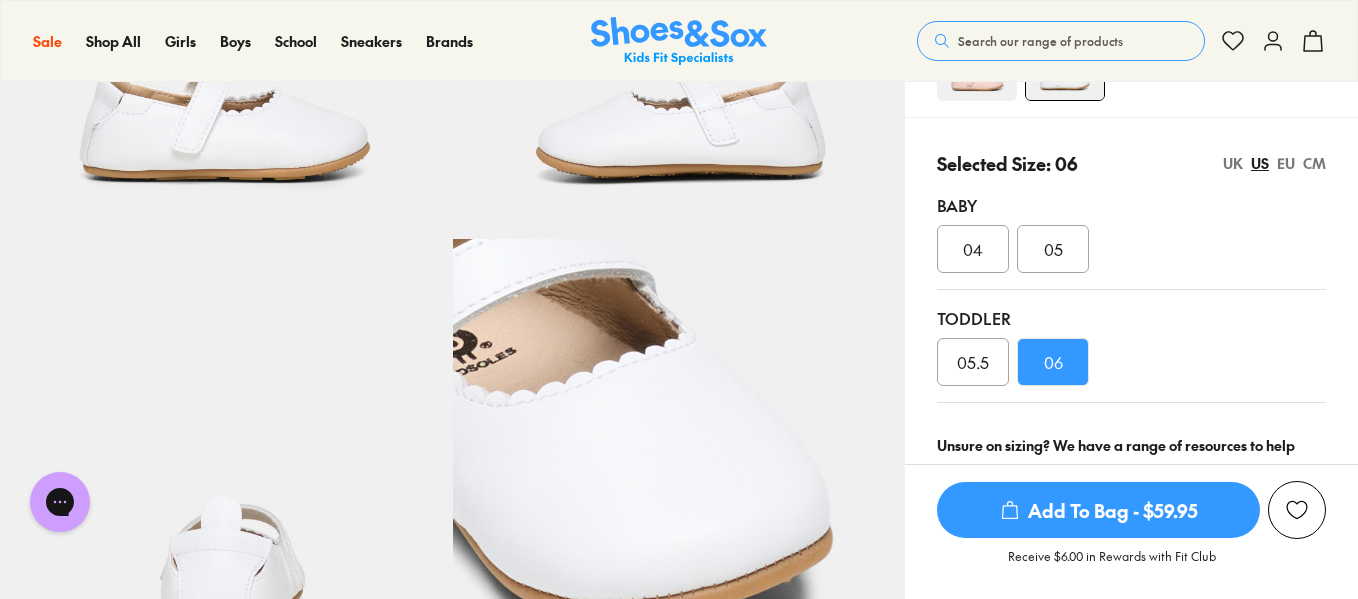 scroll, scrollTop: 334, scrollLeft: 0, axis: vertical 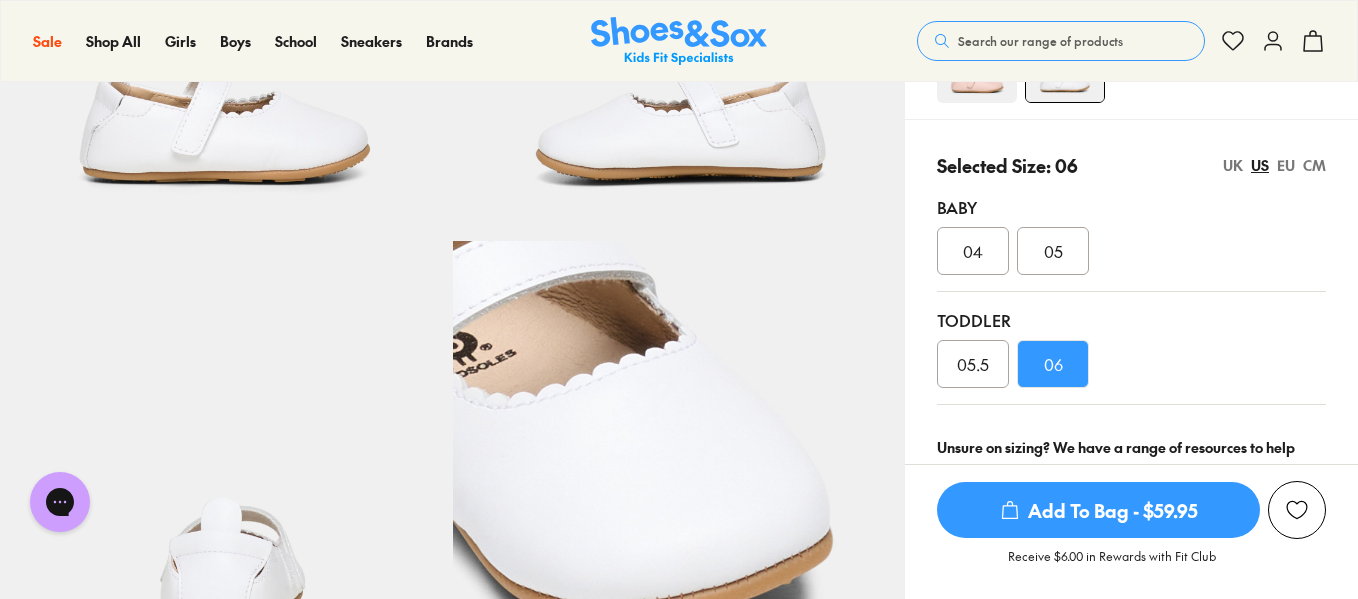 click on "04" at bounding box center [973, 251] 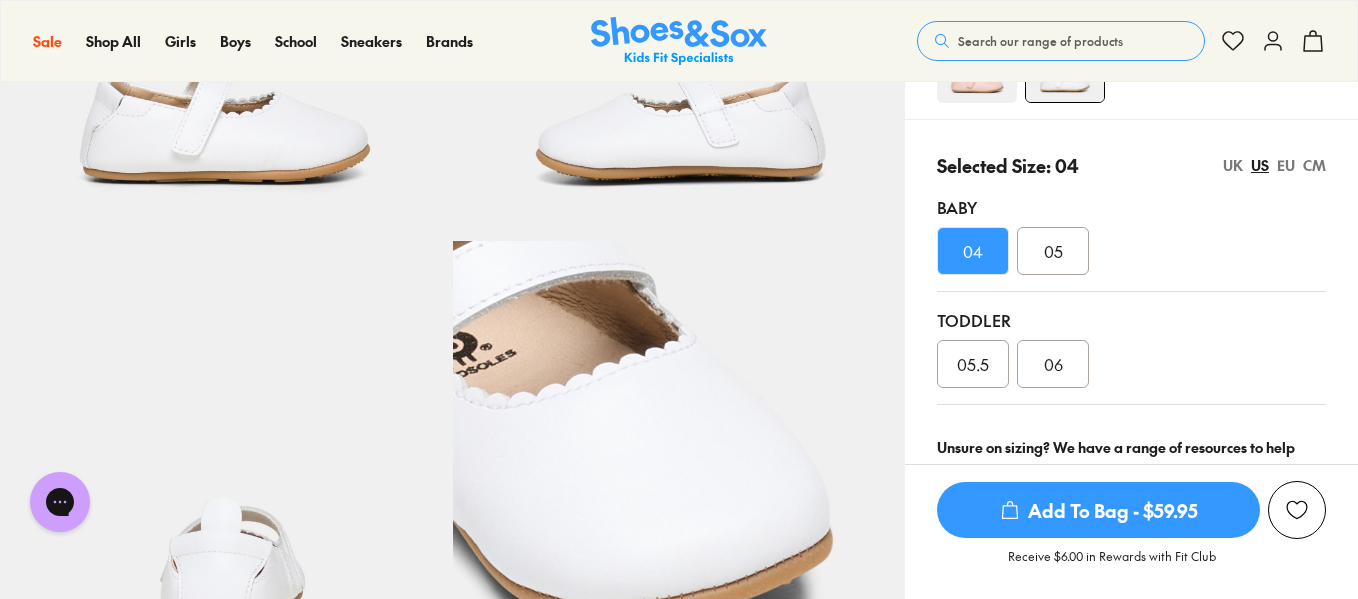 click on "06" at bounding box center [1053, 364] 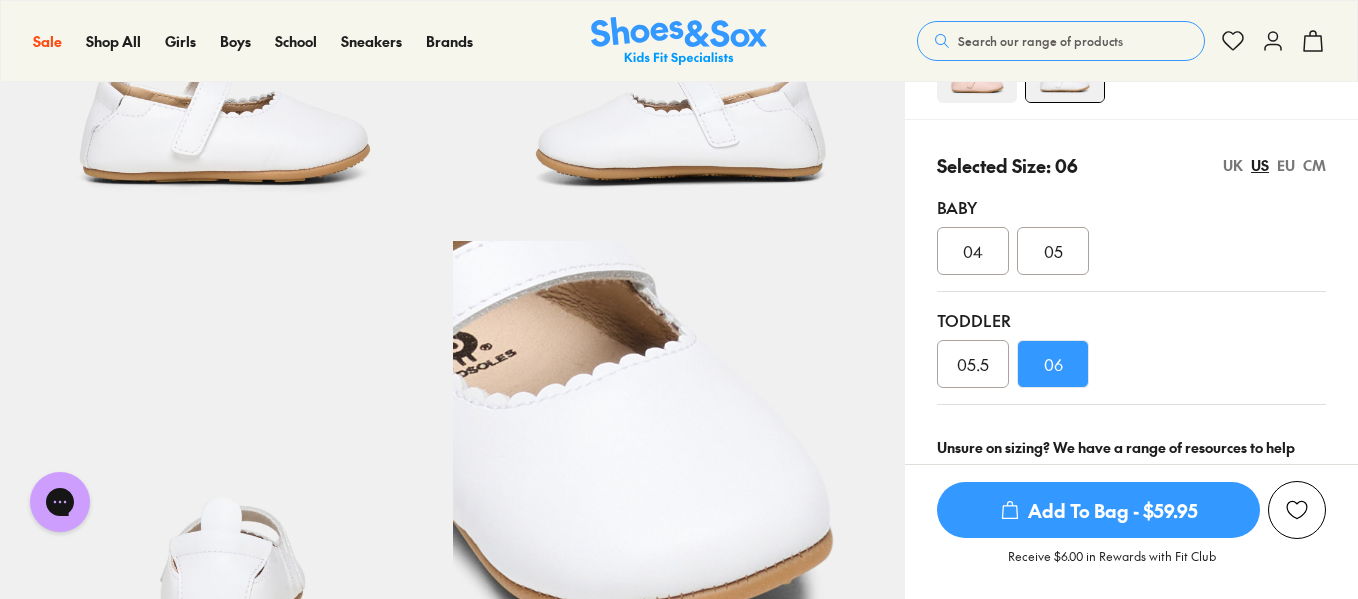 scroll, scrollTop: 157, scrollLeft: 0, axis: vertical 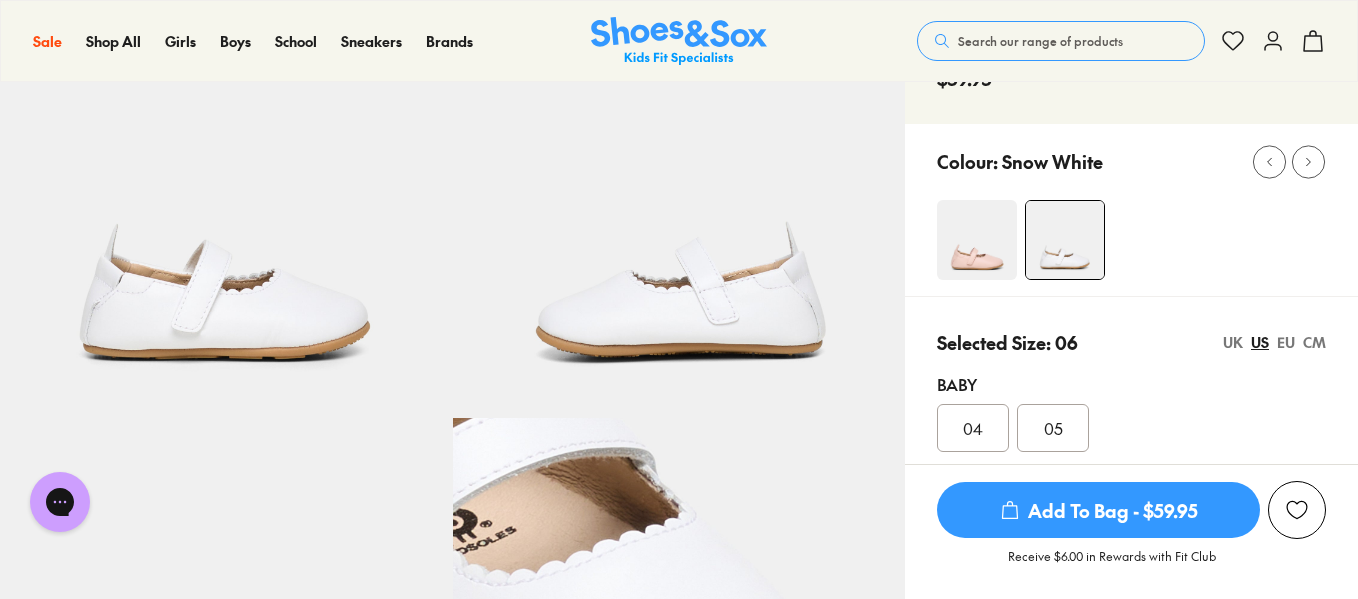 click at bounding box center (977, 240) 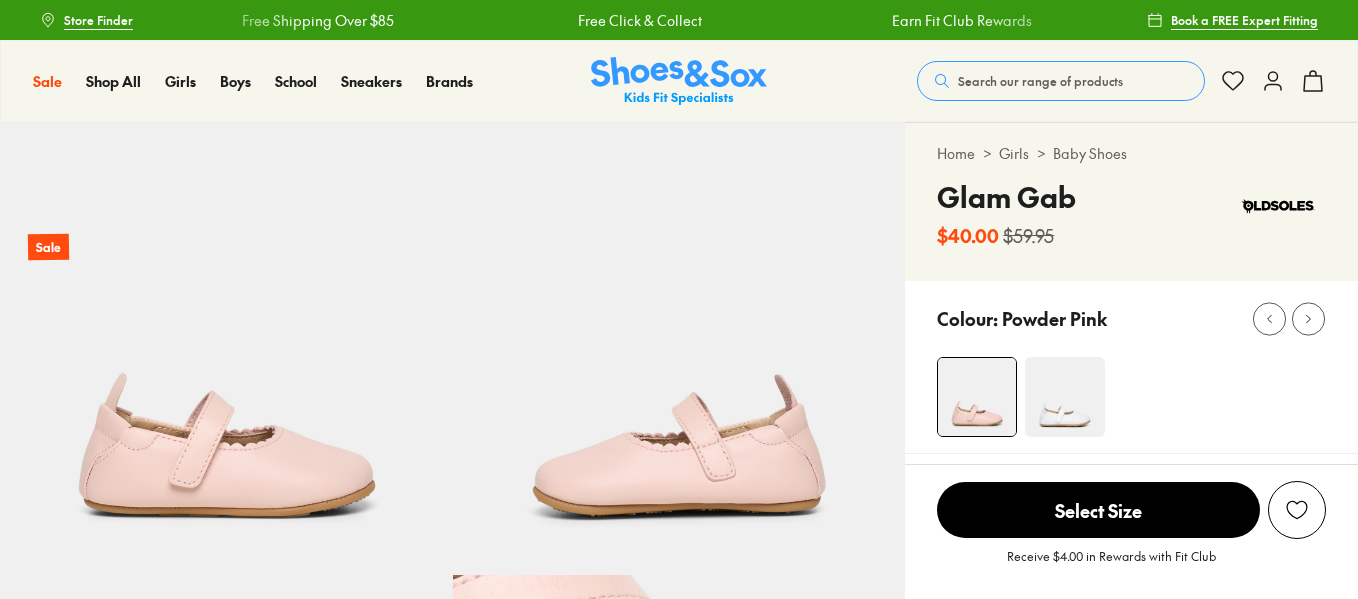scroll, scrollTop: 388, scrollLeft: 0, axis: vertical 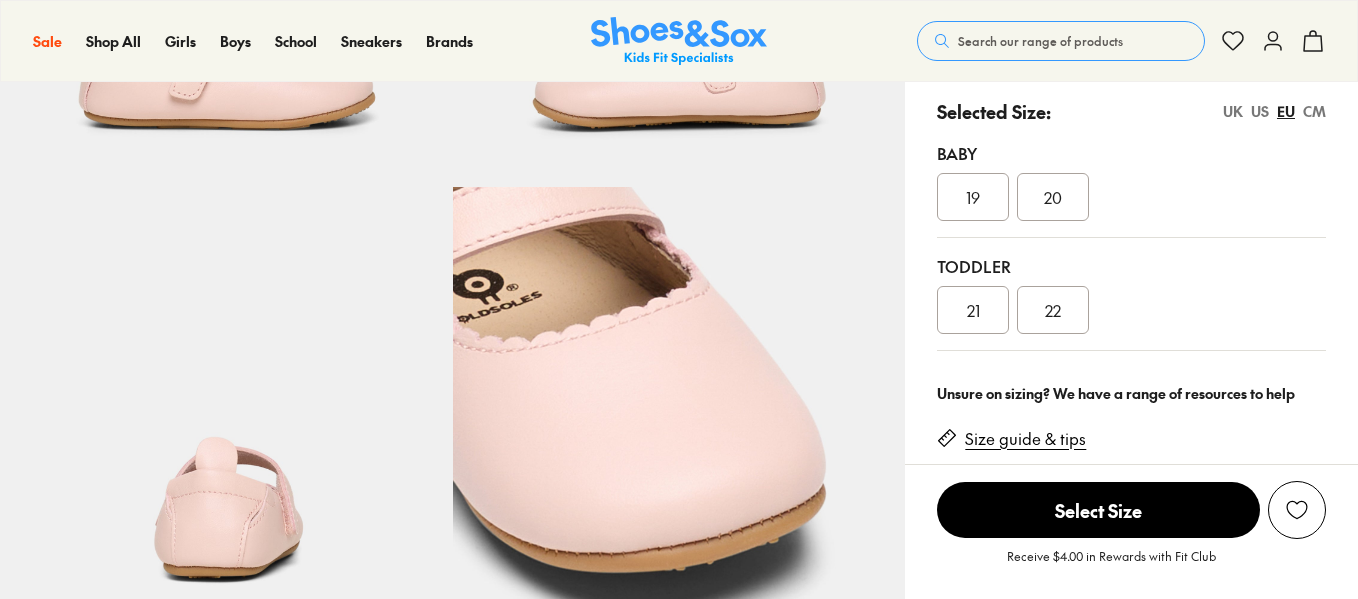 select on "*" 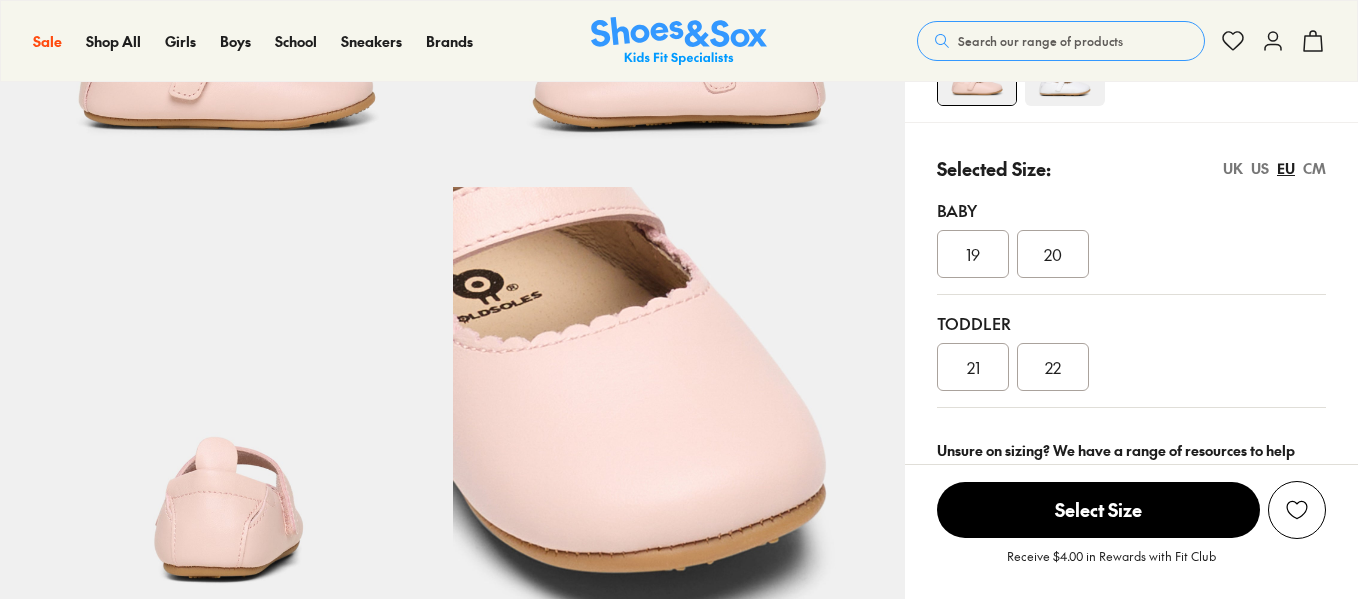 scroll, scrollTop: 0, scrollLeft: 0, axis: both 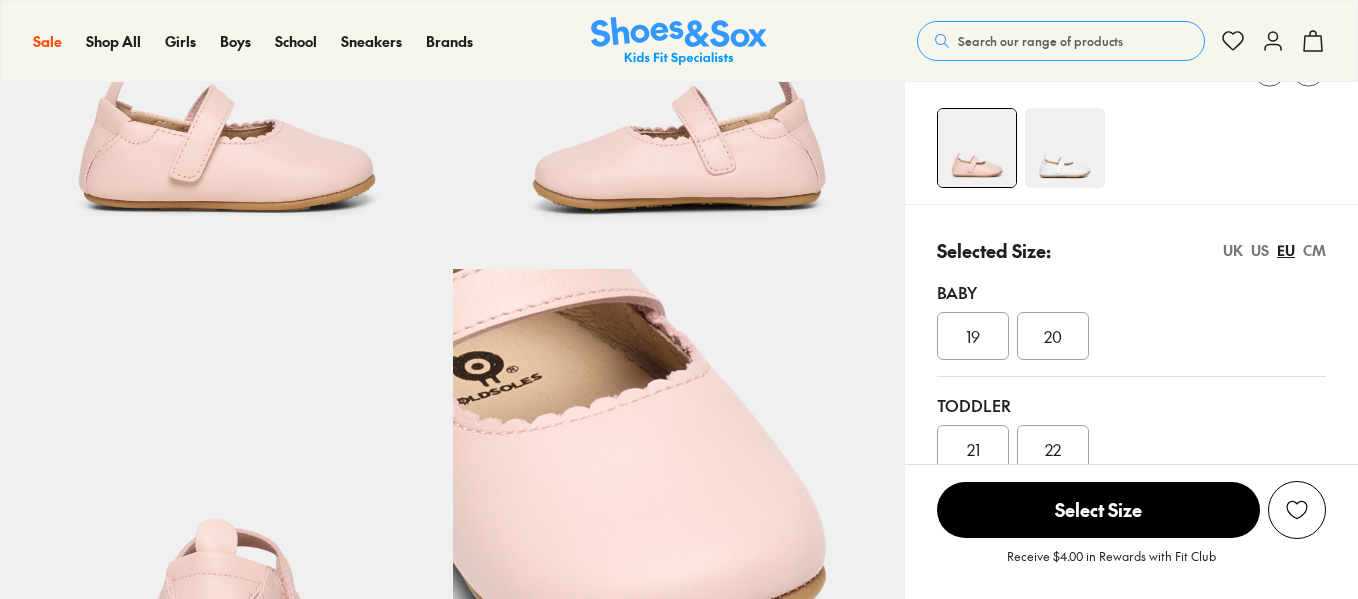 click on "US" at bounding box center (1260, 250) 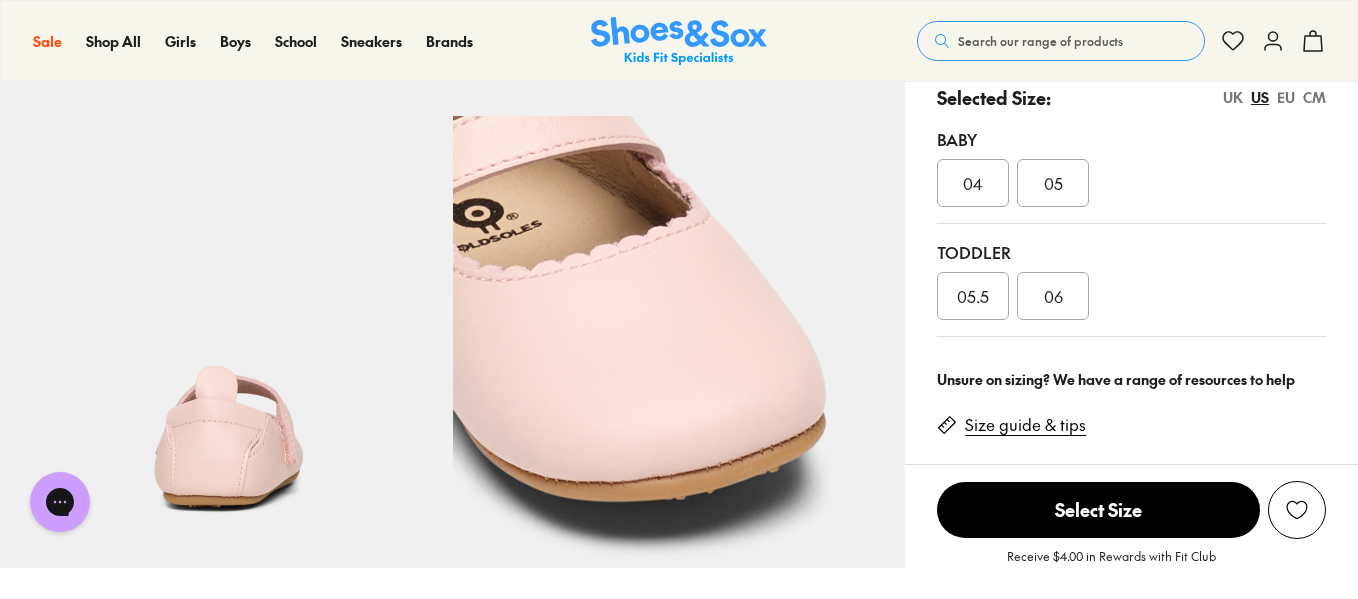 scroll, scrollTop: 460, scrollLeft: 0, axis: vertical 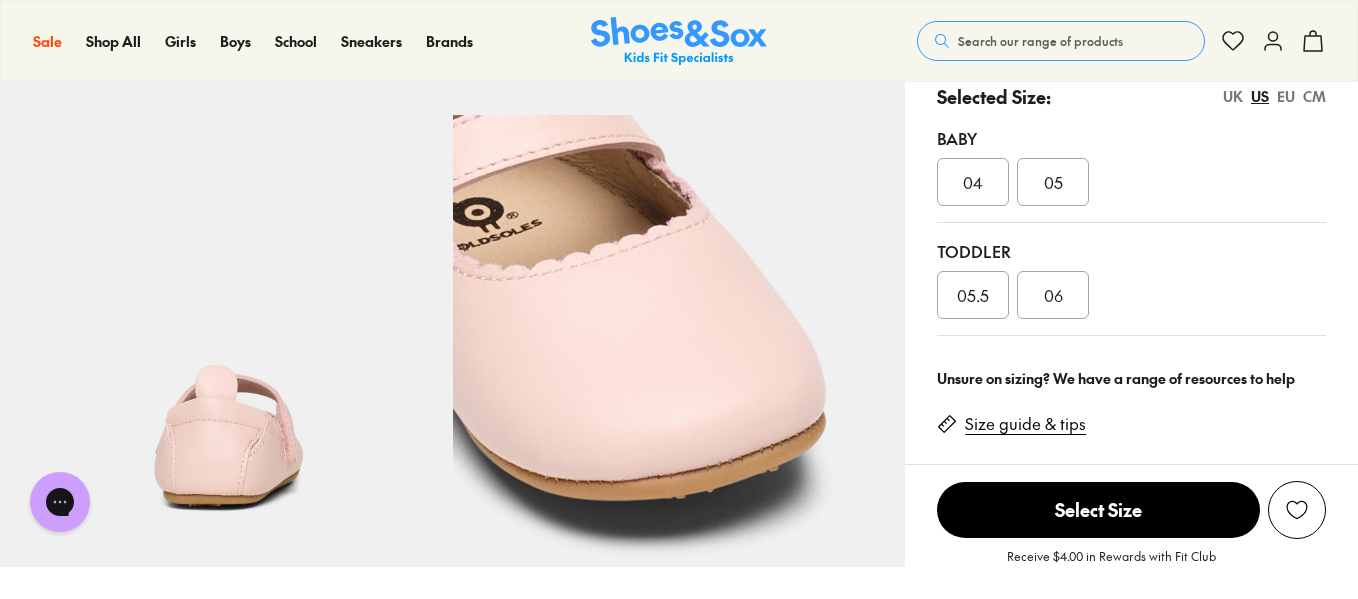 click on "06" at bounding box center [1053, 295] 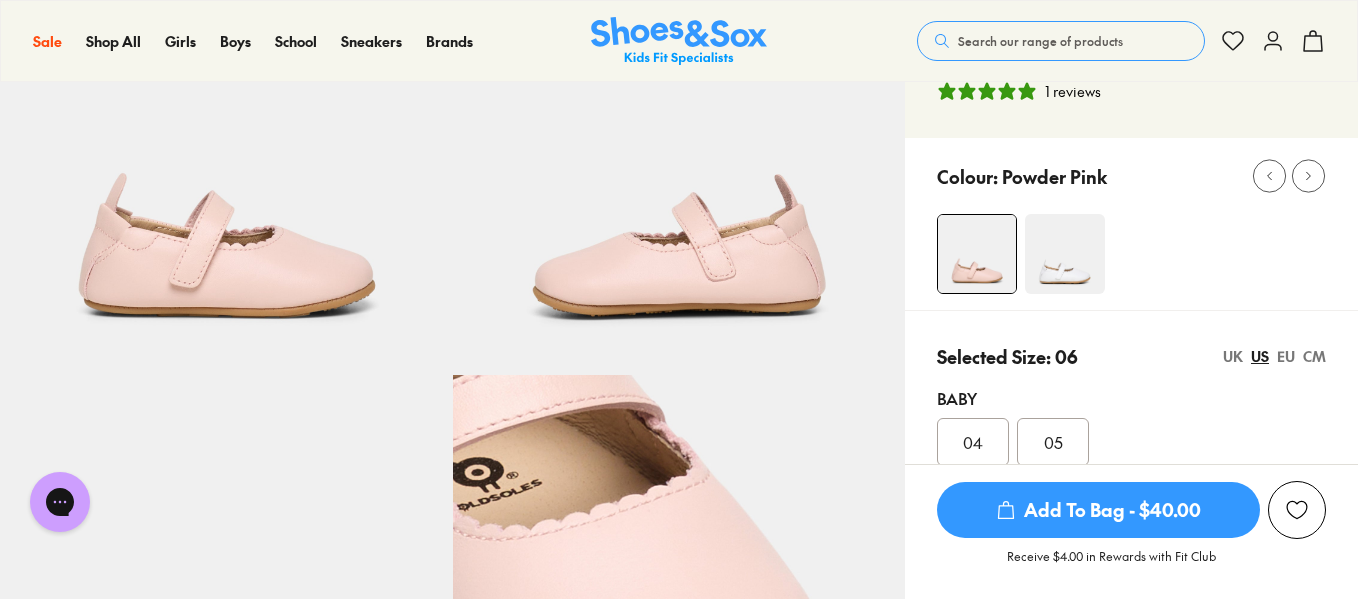 scroll, scrollTop: 199, scrollLeft: 0, axis: vertical 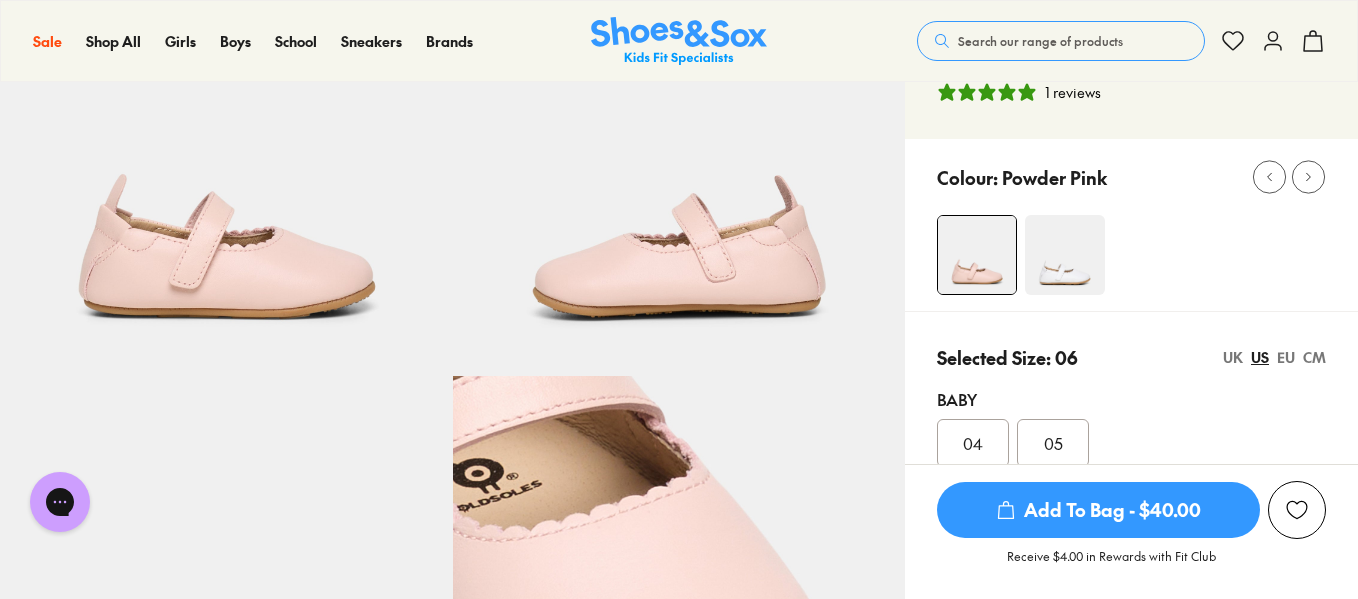 click on "Add To Bag - $40.00" at bounding box center (1098, 510) 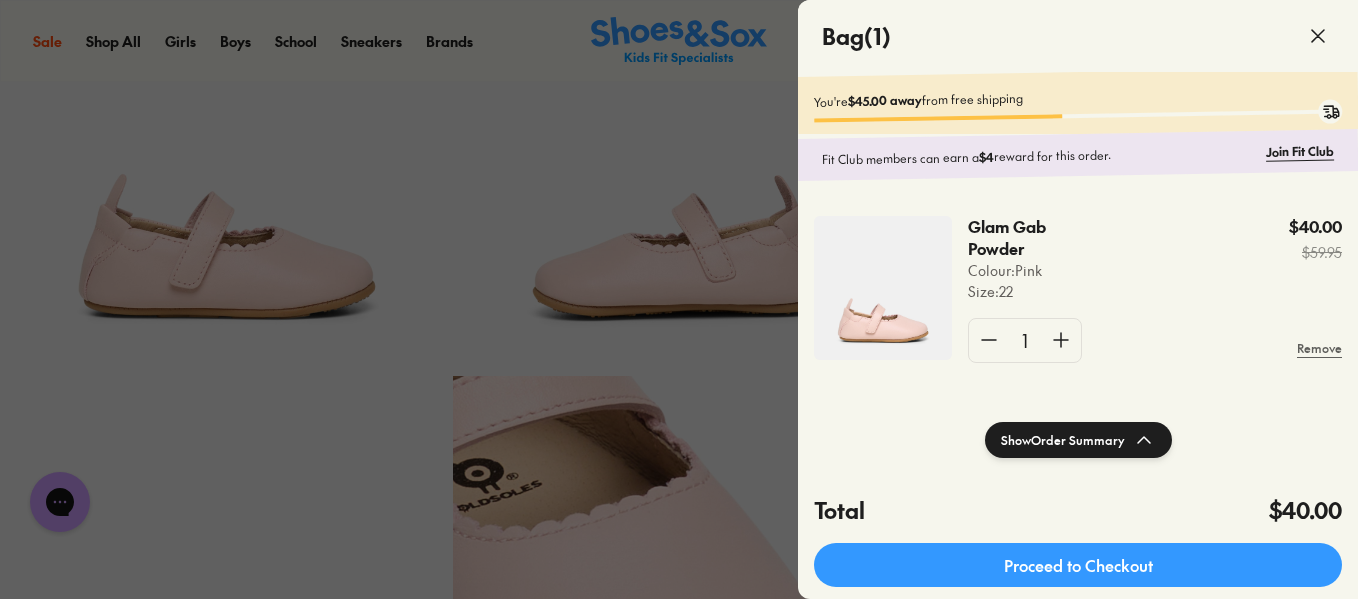 click 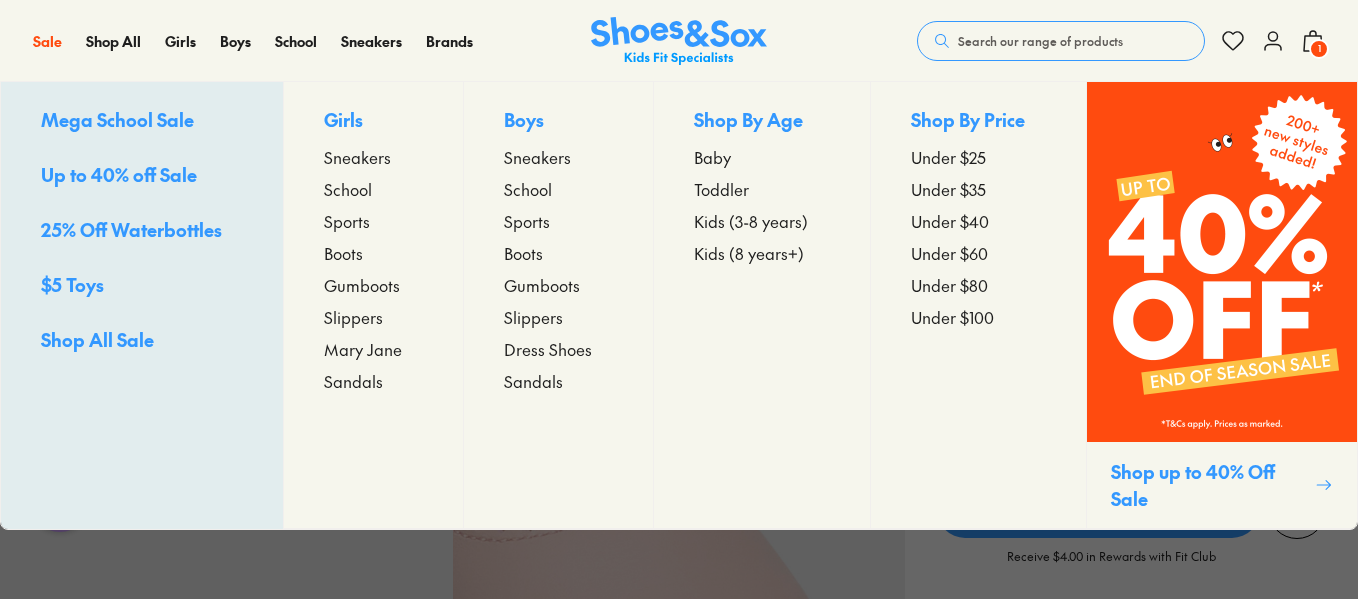 click on "Toddler" at bounding box center [721, 189] 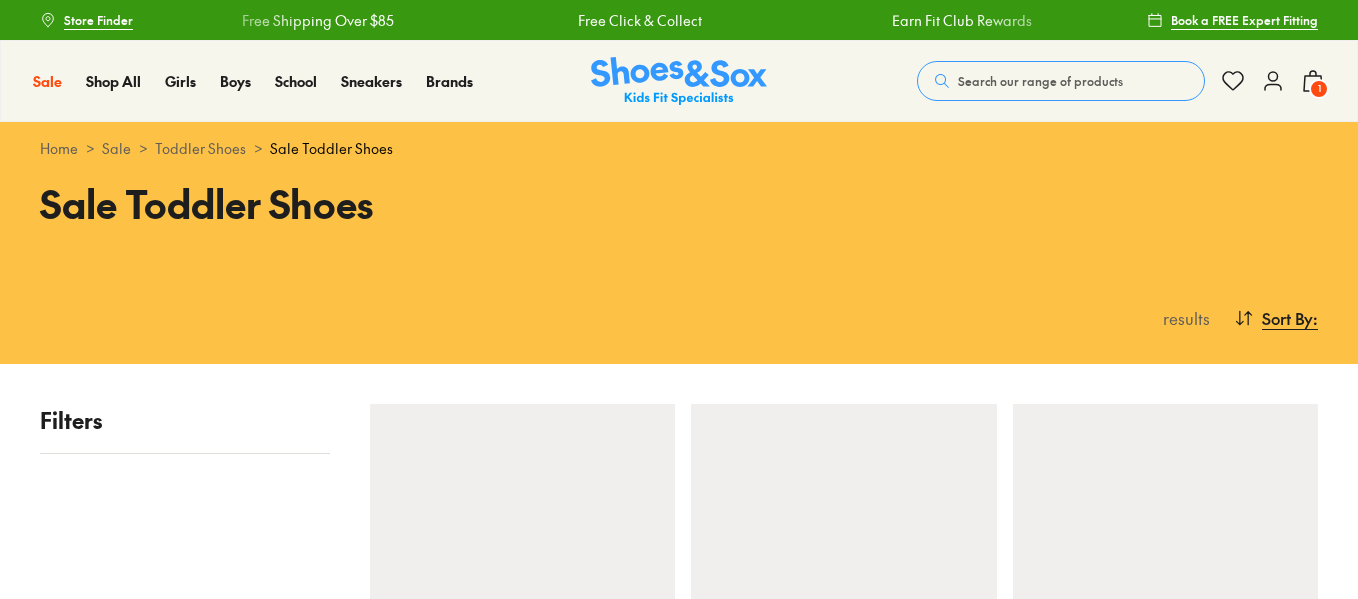 scroll, scrollTop: 0, scrollLeft: 0, axis: both 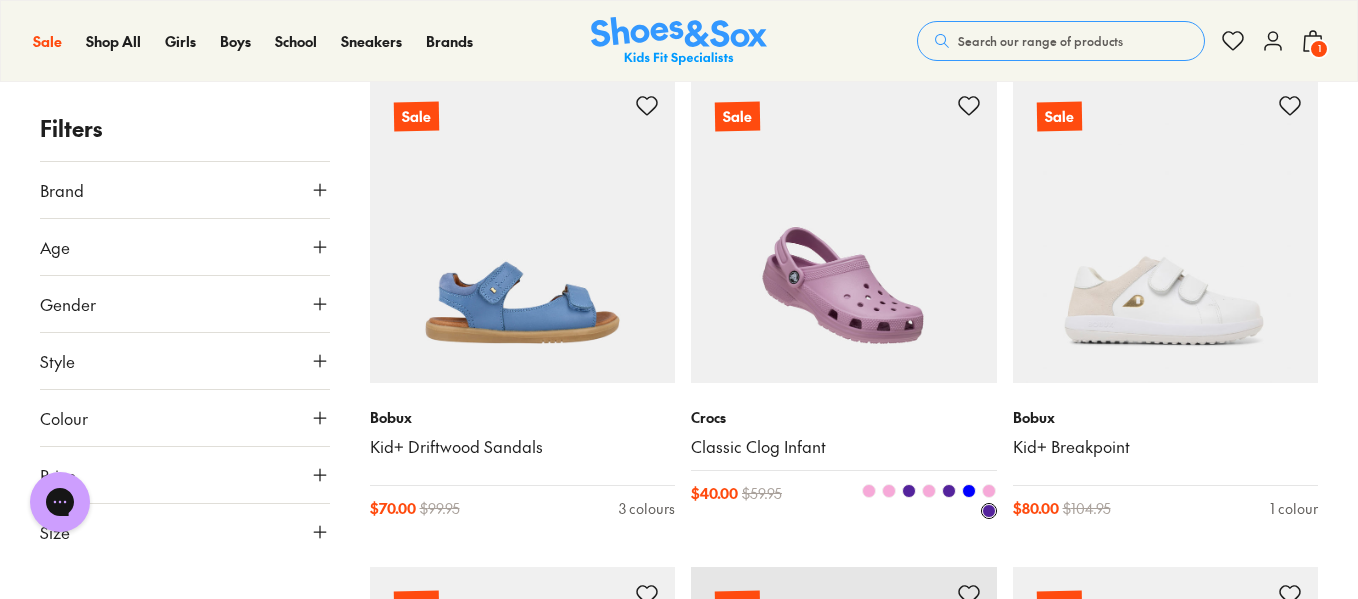 click at bounding box center [844, 231] 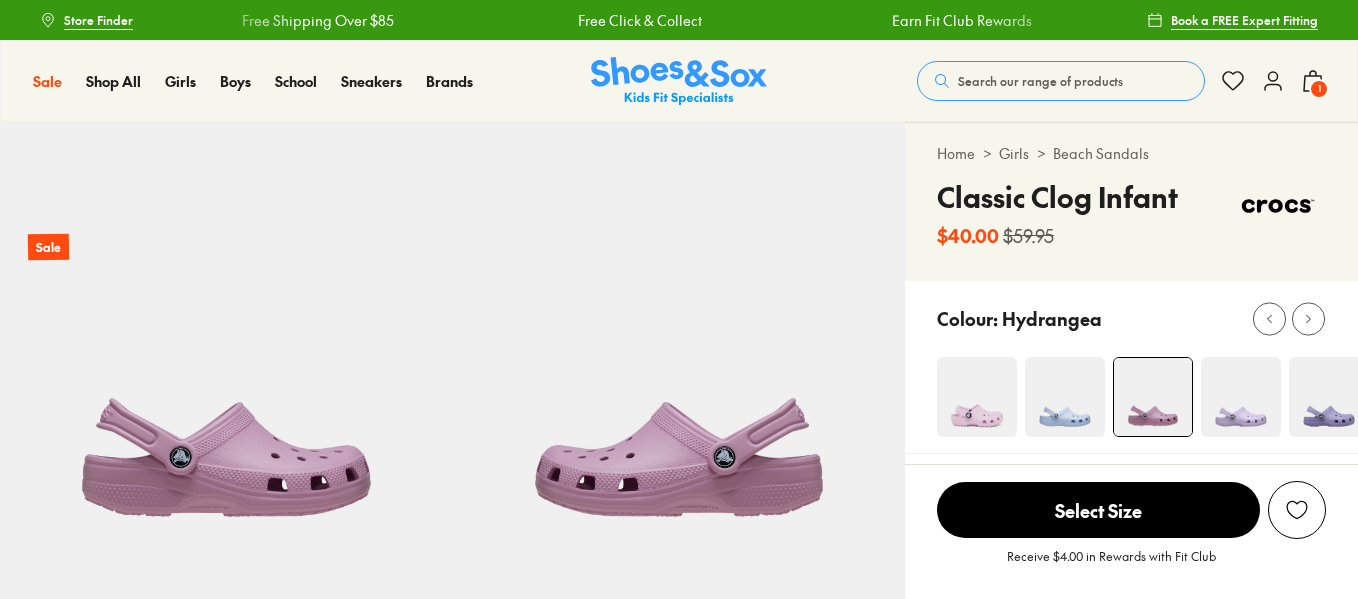 scroll, scrollTop: 0, scrollLeft: 0, axis: both 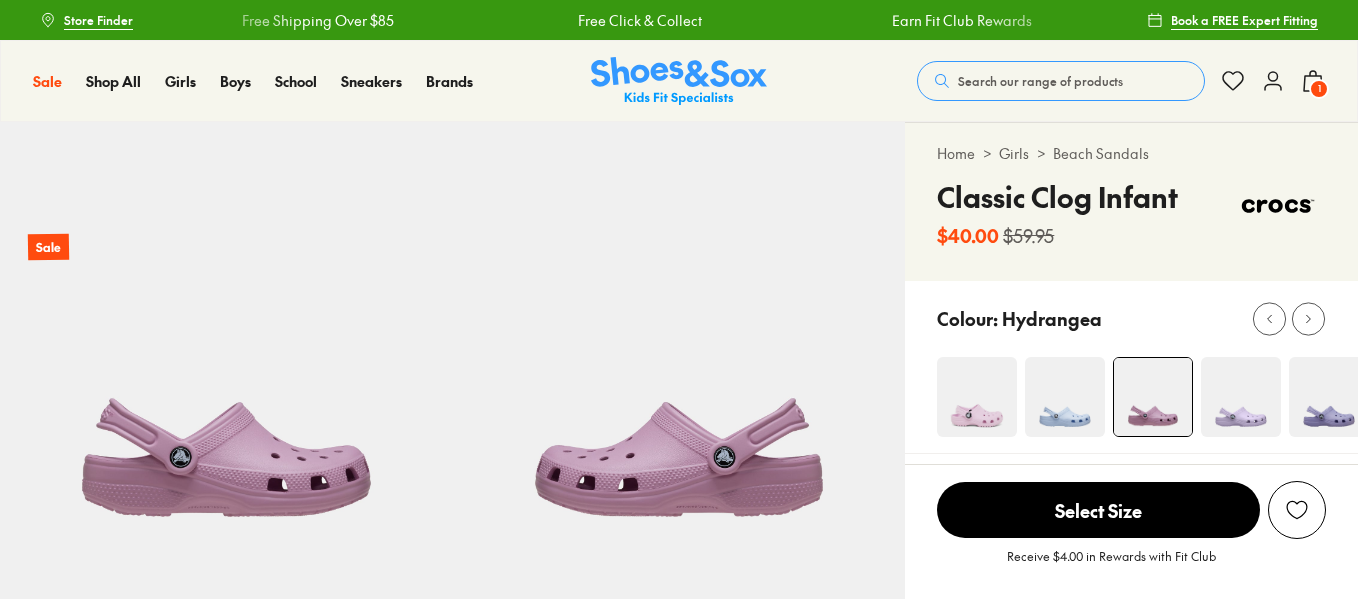 select on "*" 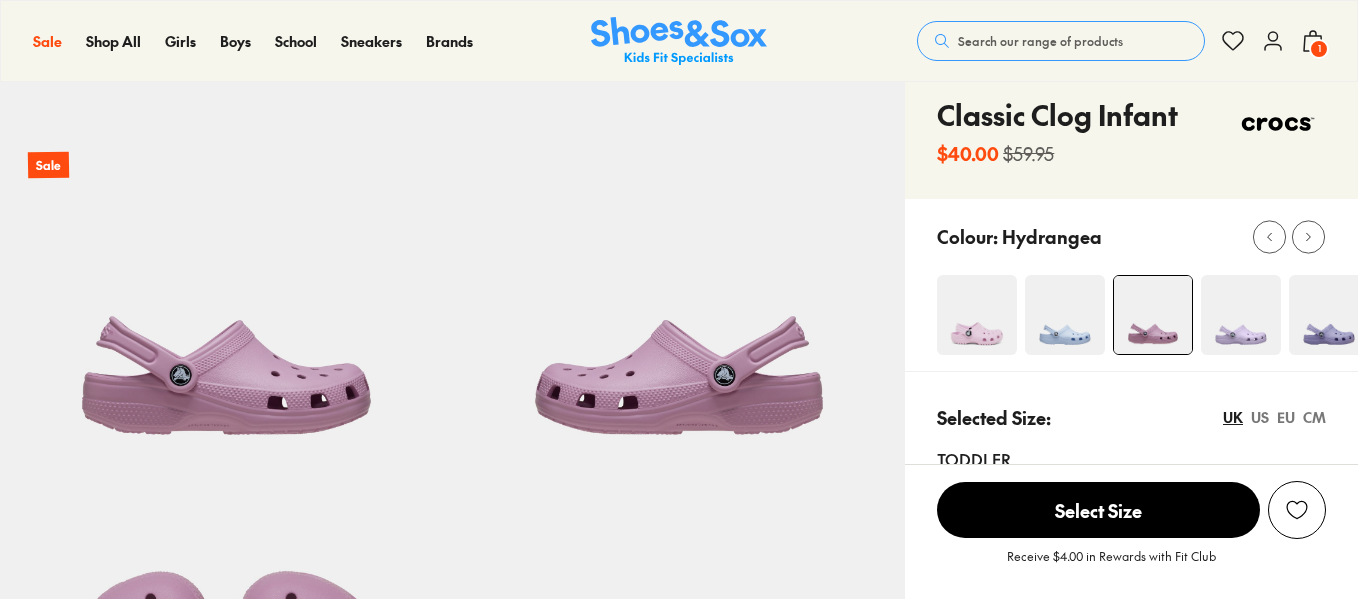 click at bounding box center (977, 315) 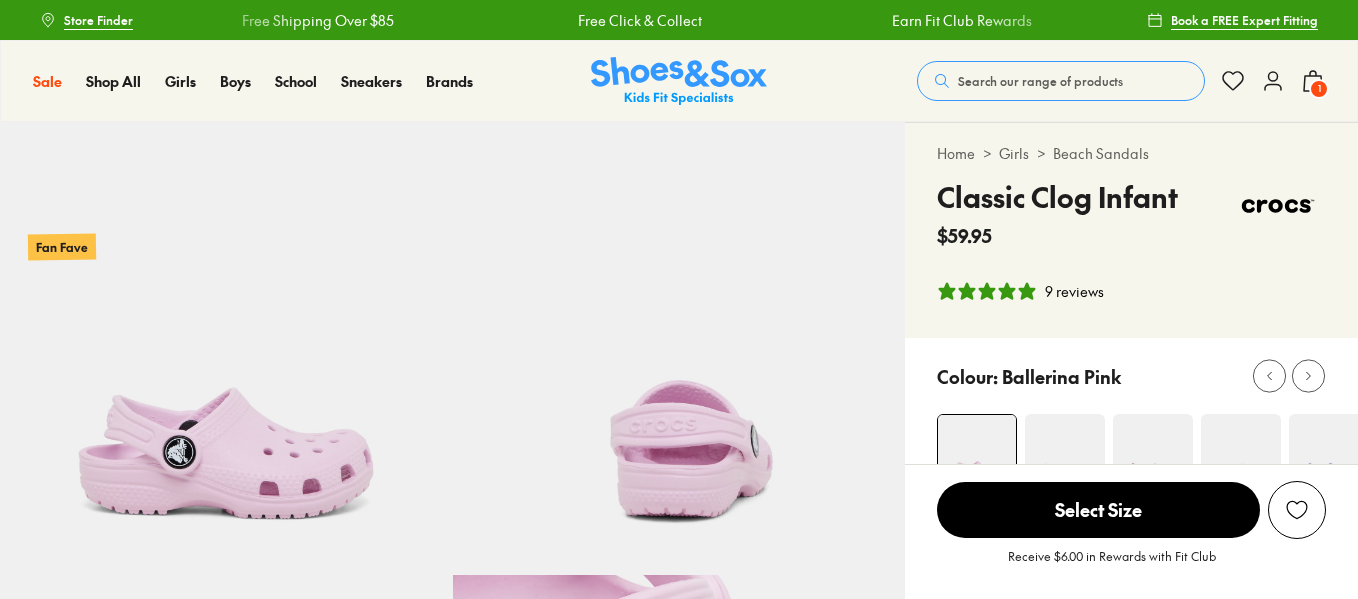 scroll, scrollTop: 0, scrollLeft: 0, axis: both 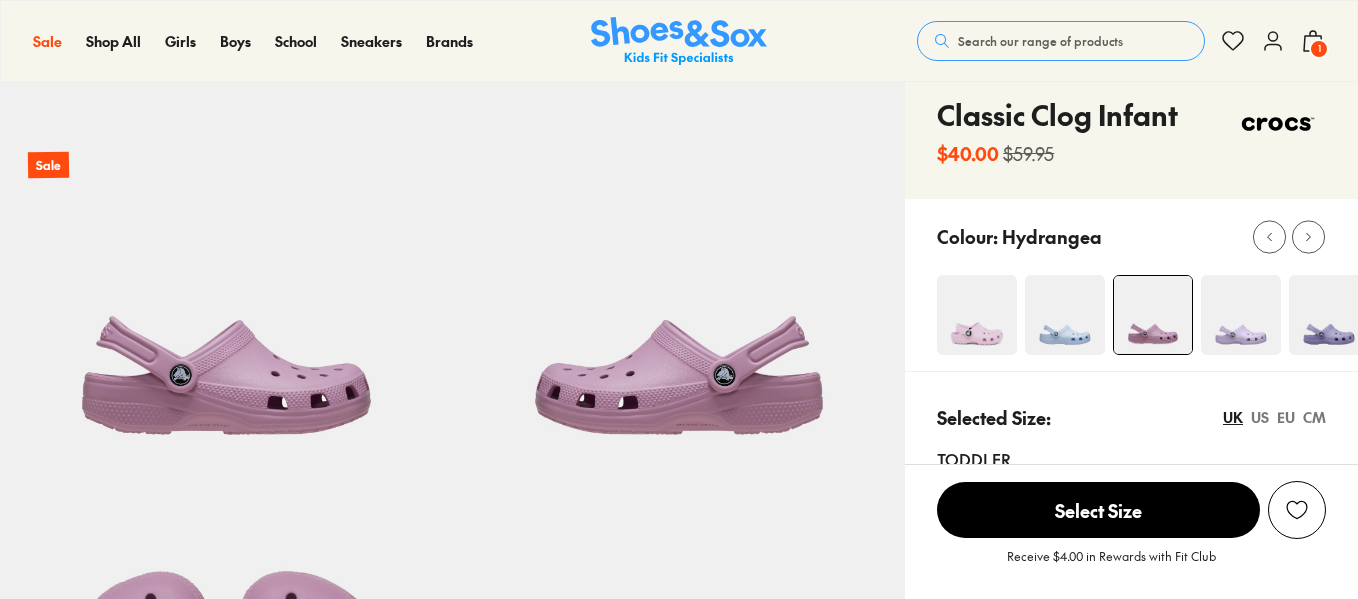 select on "*" 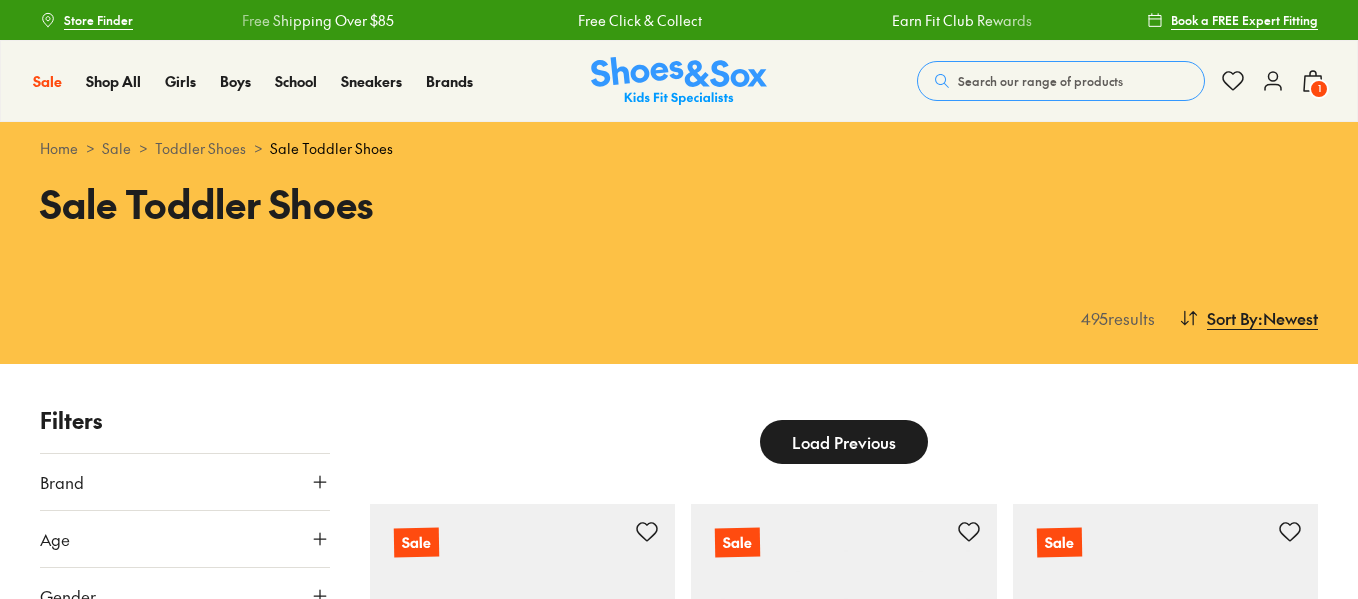 scroll, scrollTop: 279, scrollLeft: 0, axis: vertical 